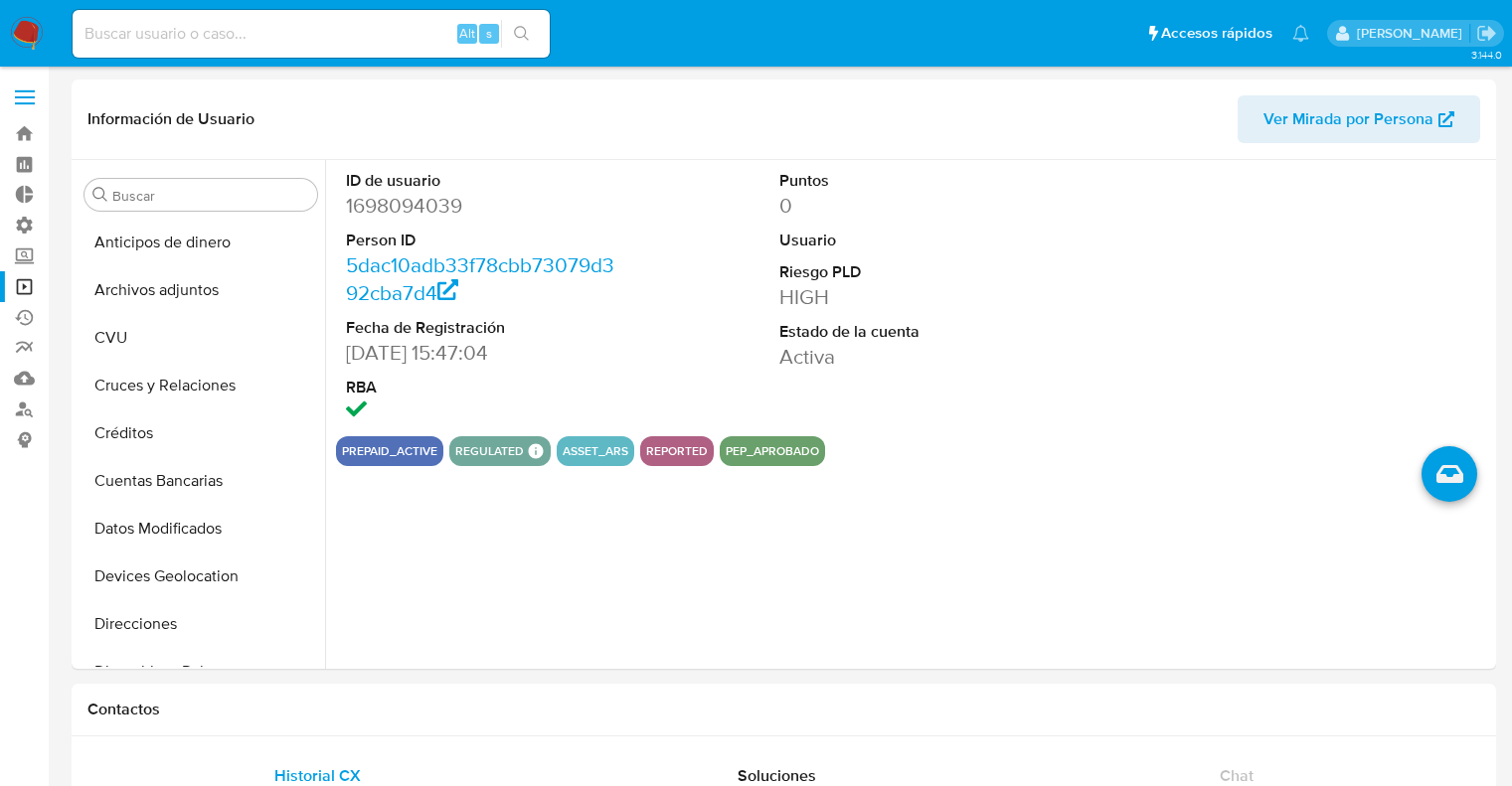 select on "10" 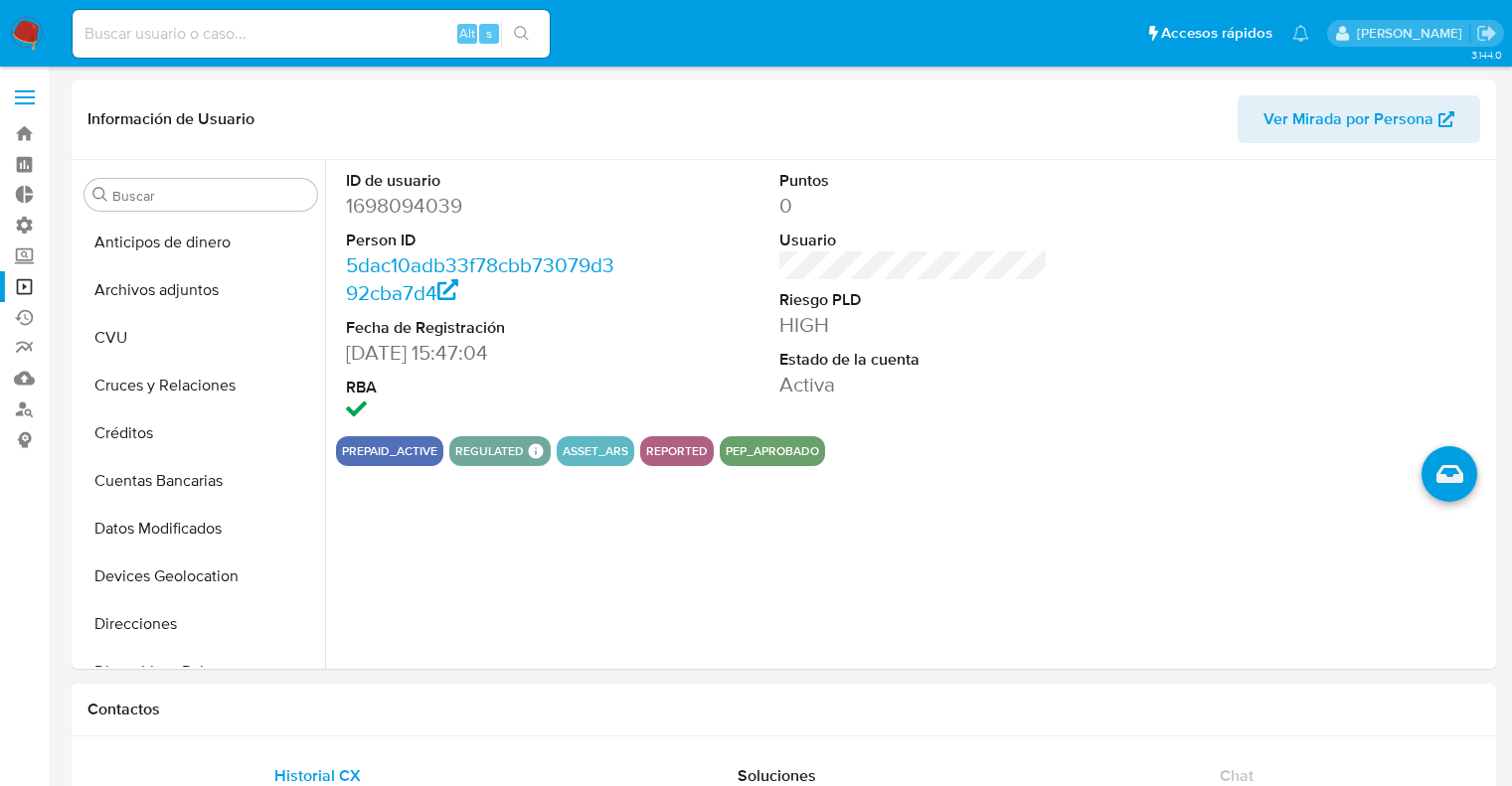 scroll, scrollTop: 0, scrollLeft: 0, axis: both 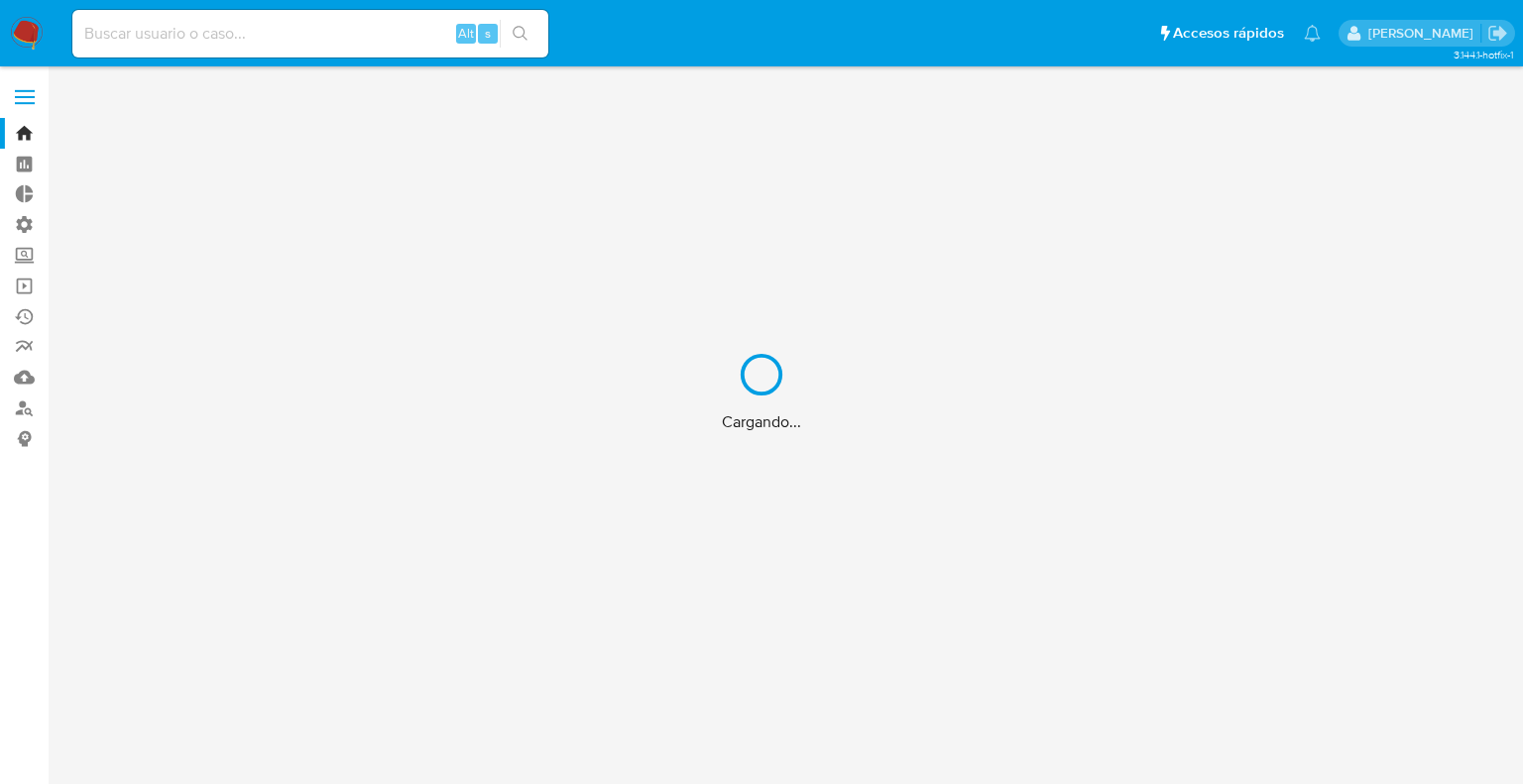 click on "Cargando..." at bounding box center (762, 392) 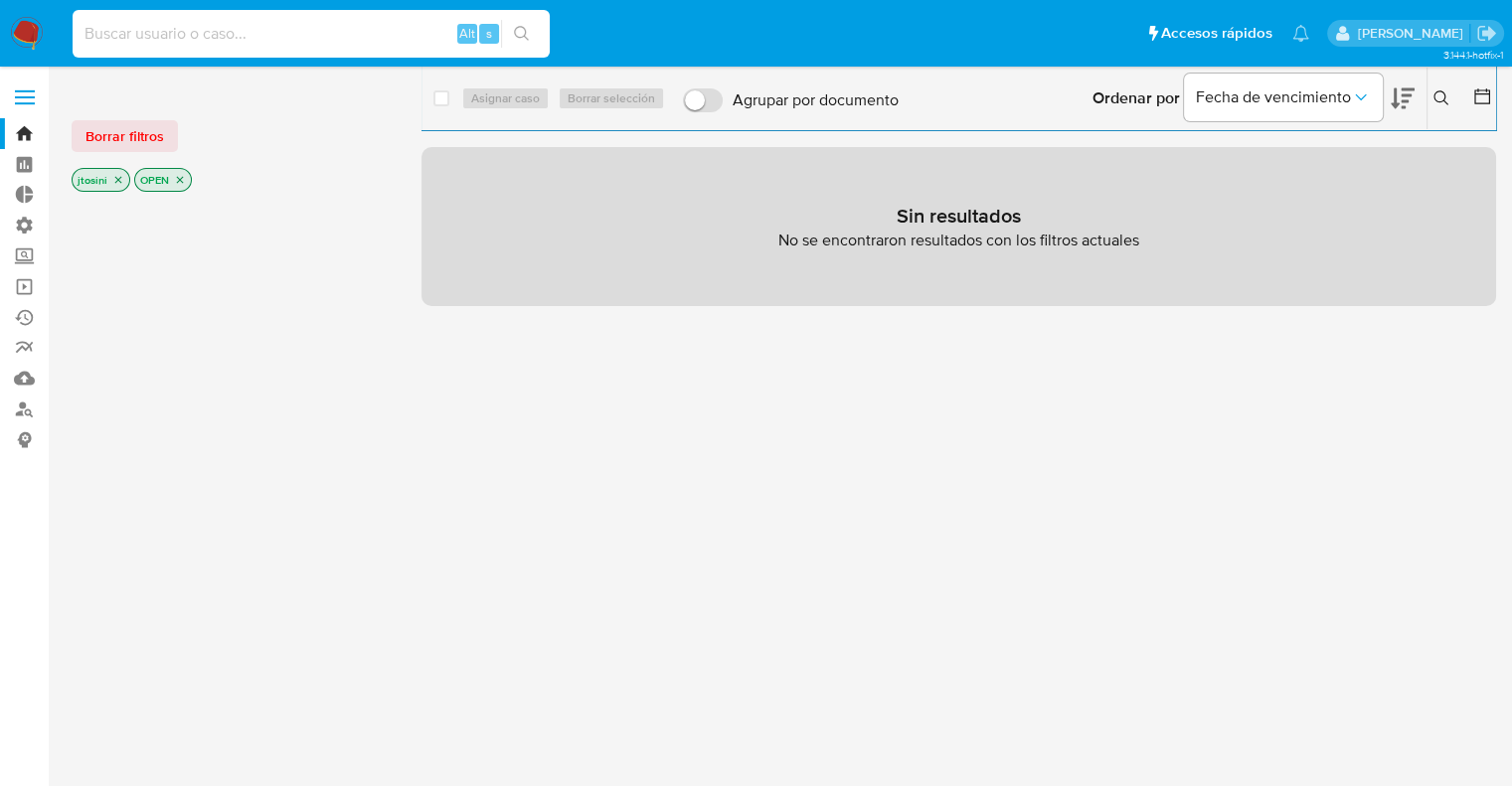 click at bounding box center [311, 34] 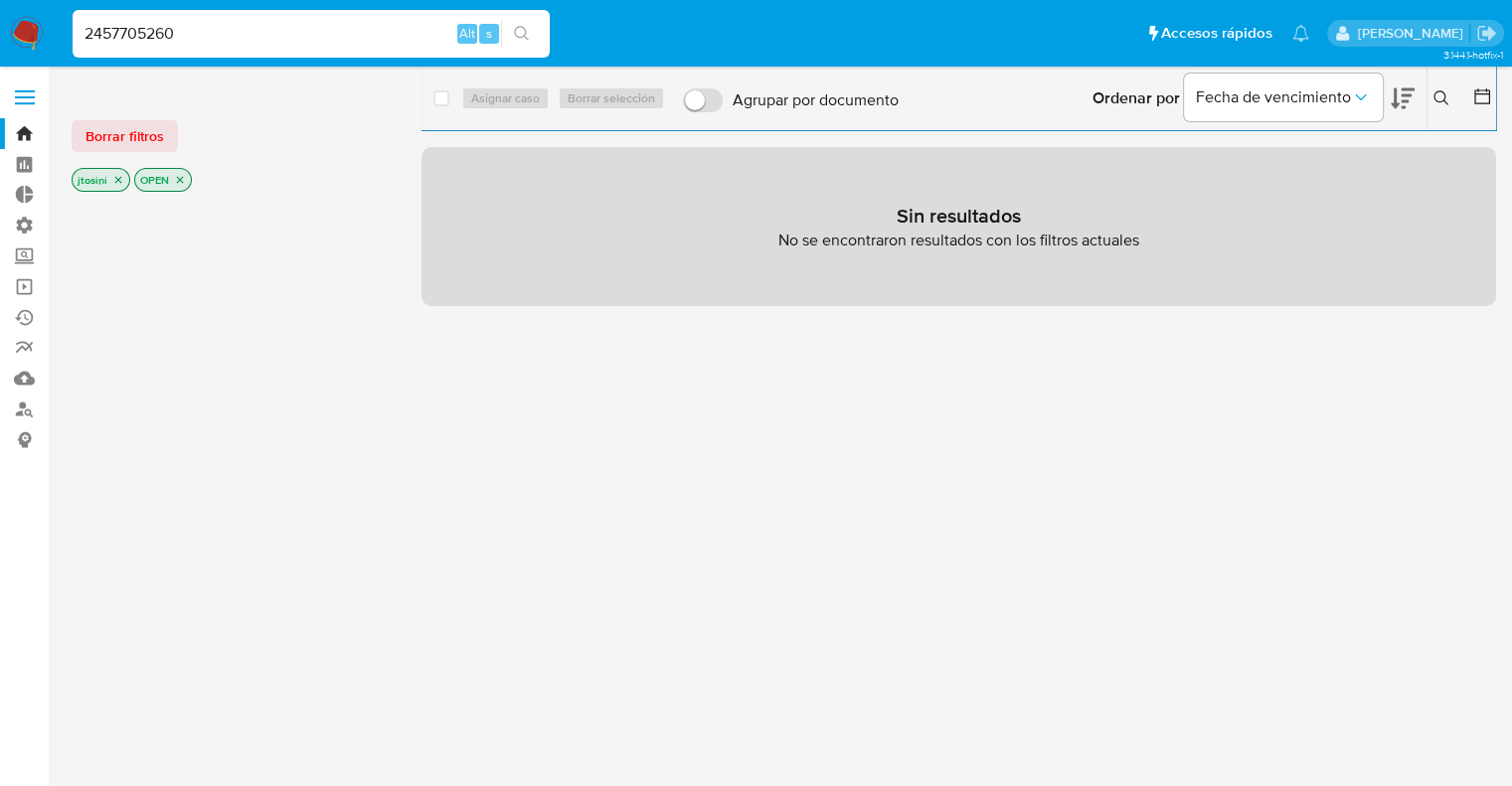 type on "2457705260" 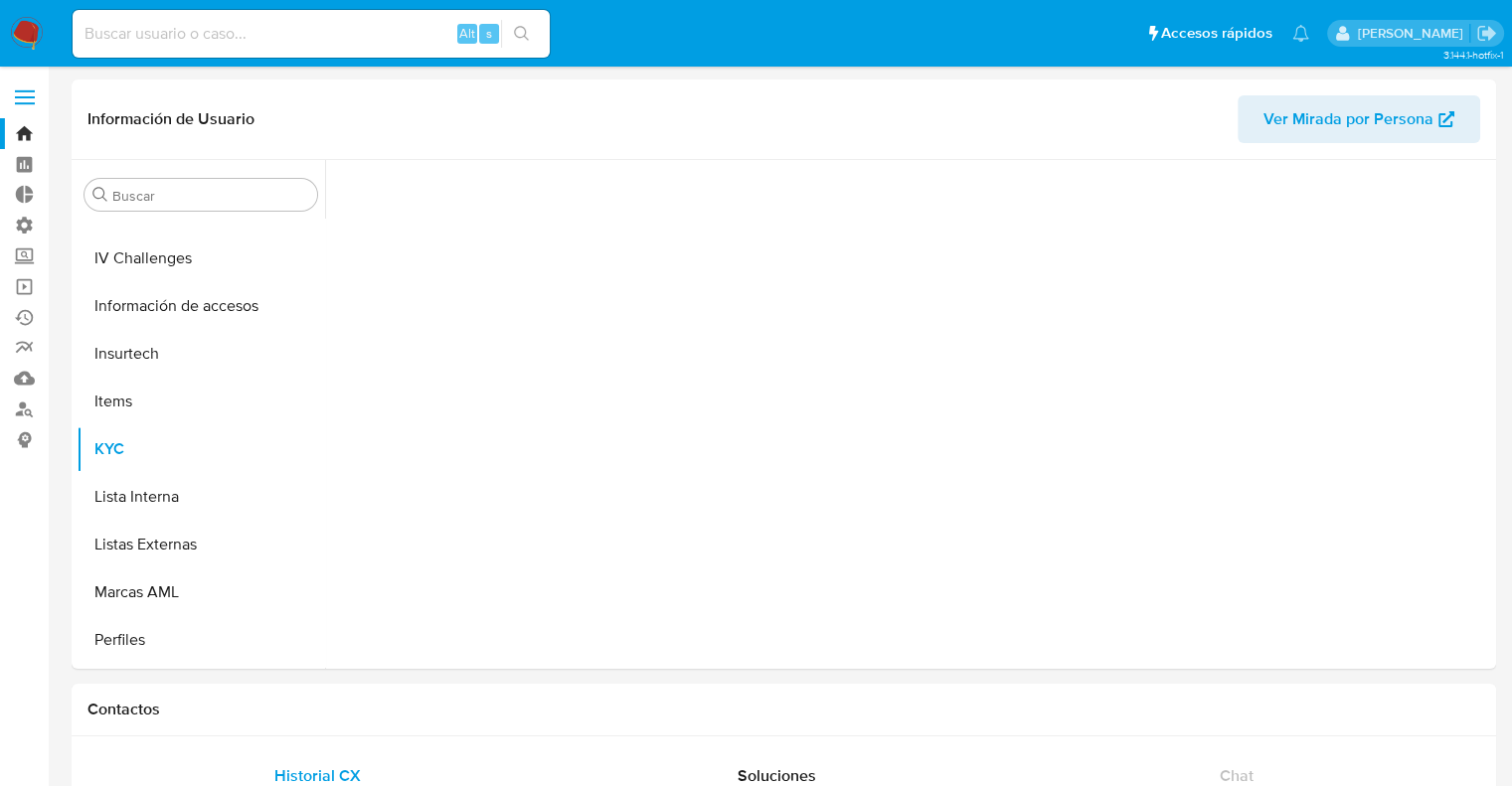 scroll, scrollTop: 839, scrollLeft: 0, axis: vertical 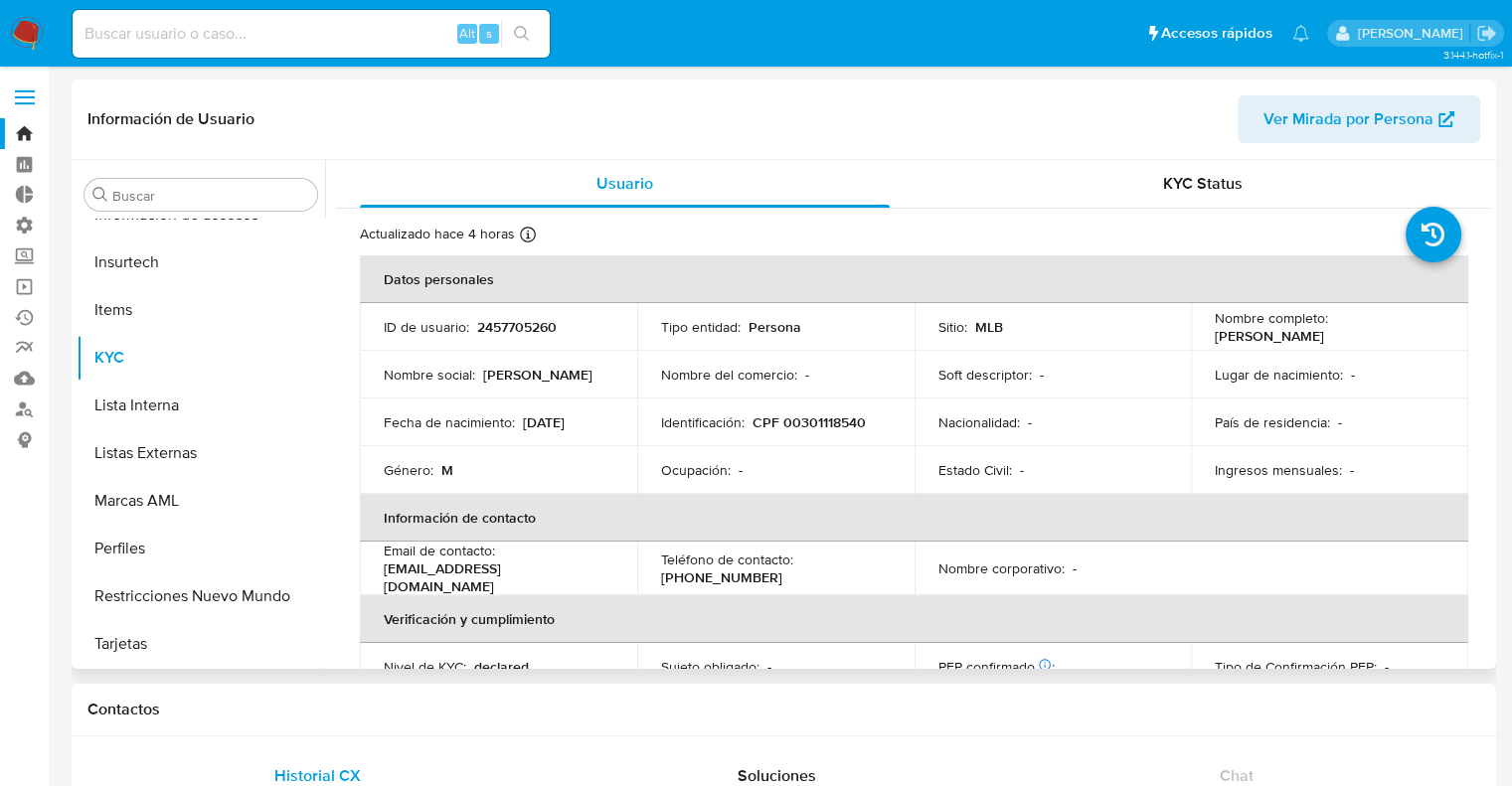 select on "10" 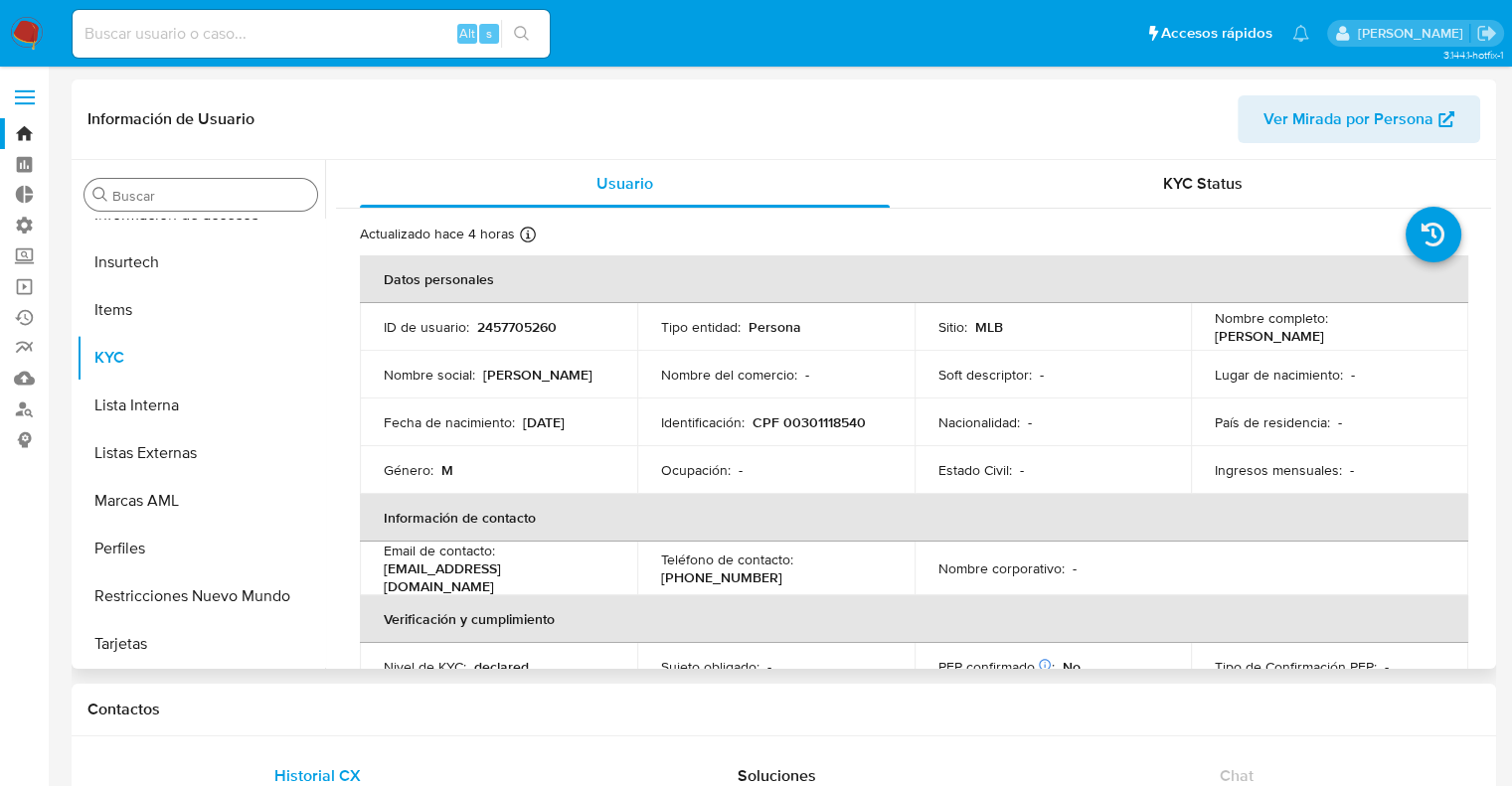click on "Buscar" at bounding box center [211, 196] 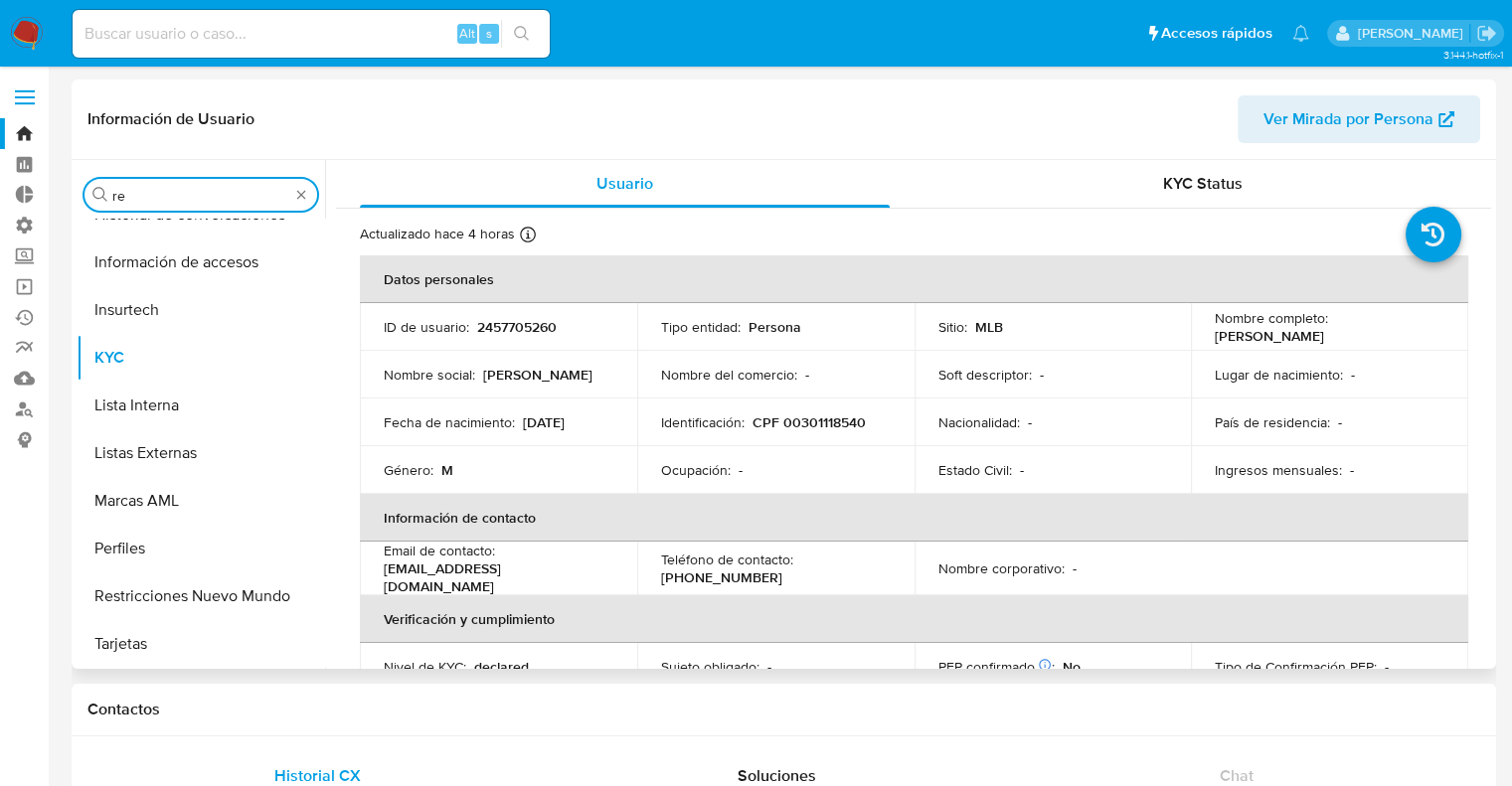 scroll, scrollTop: 0, scrollLeft: 0, axis: both 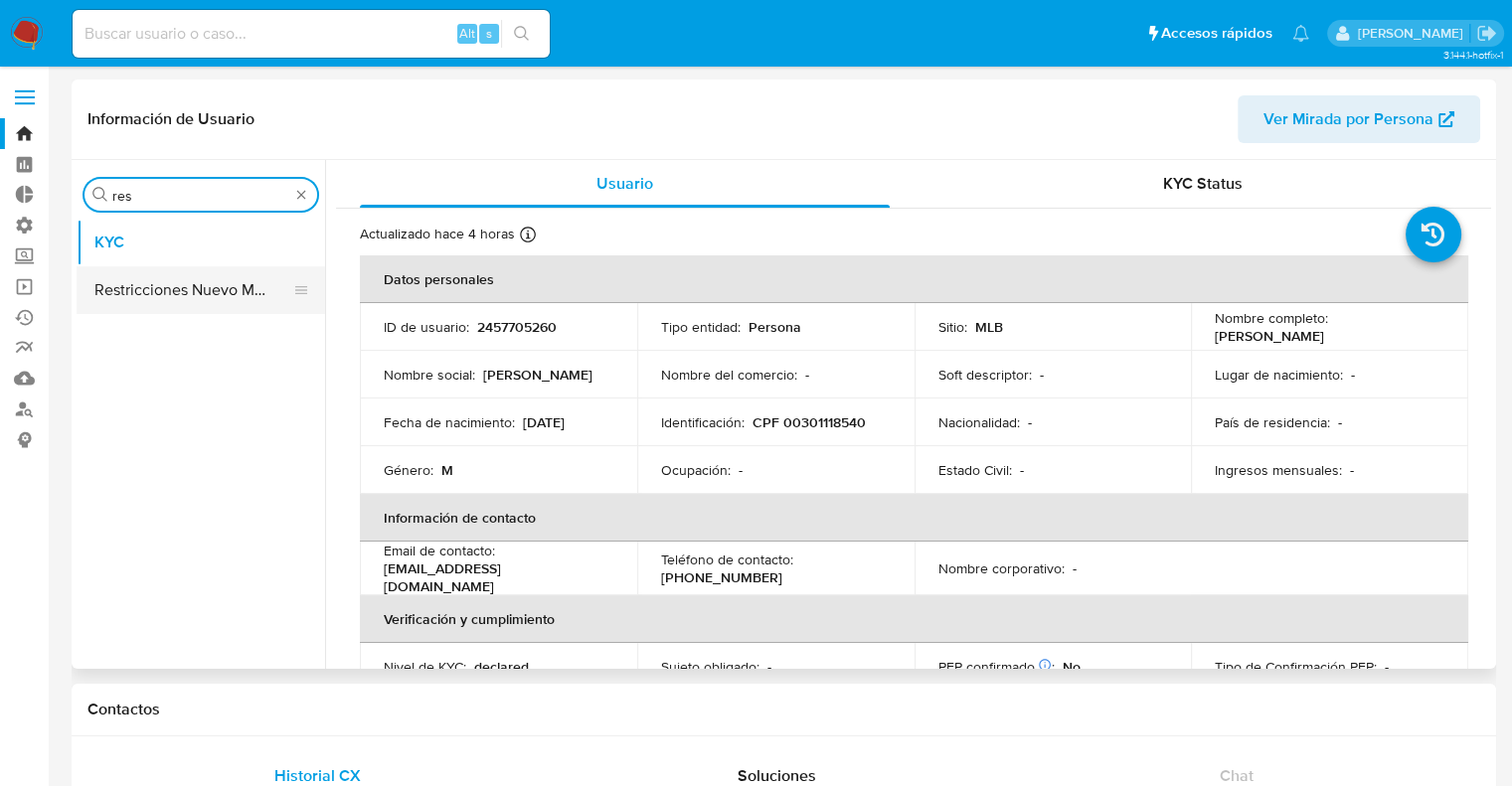 click on "Restricciones Nuevo Mundo" at bounding box center (193, 290) 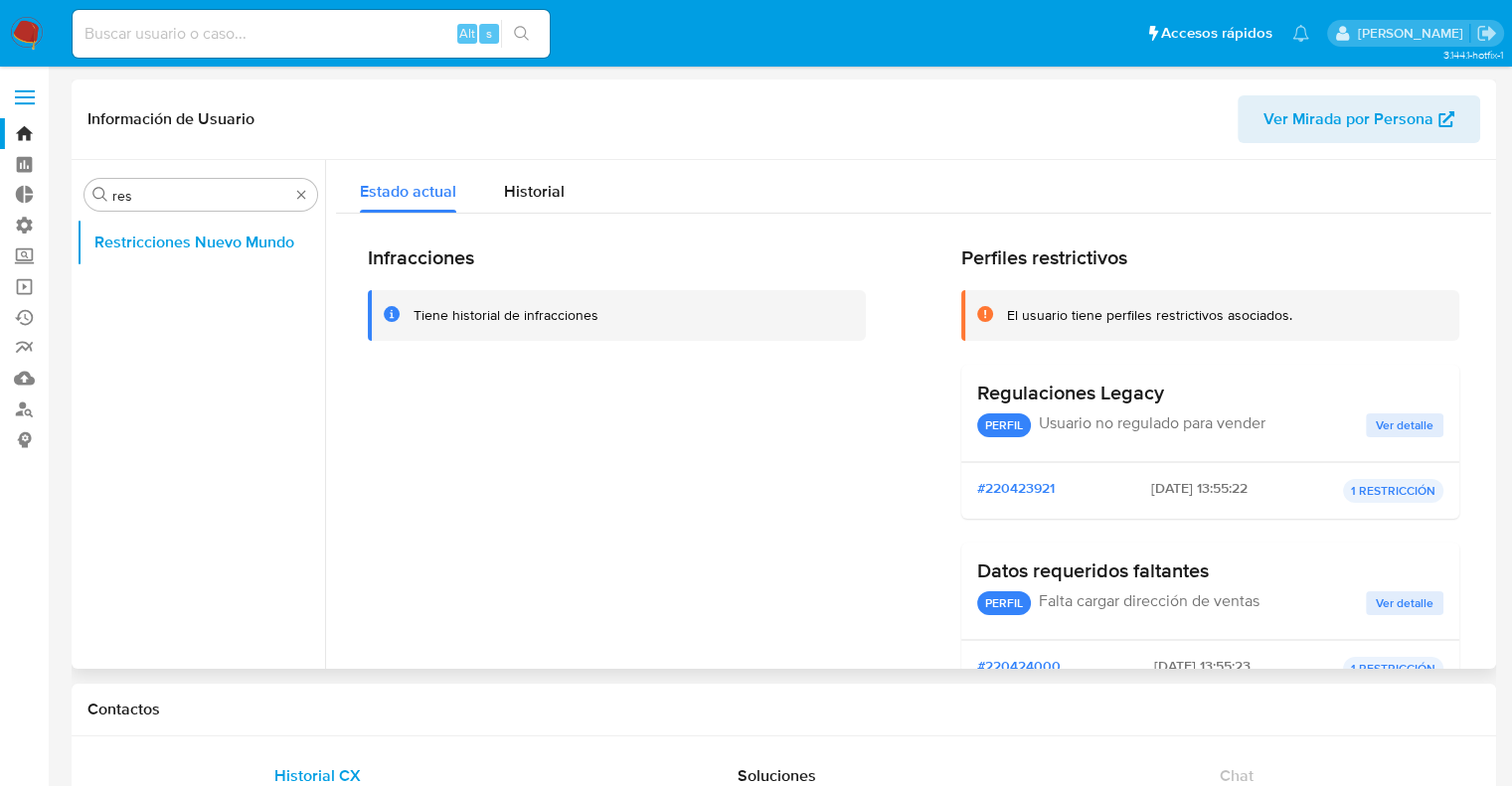click on "Infracciones Tiene historial de infracciones Perfiles restrictivos El usuario tiene perfiles restrictivos asociados. Regulaciones Legacy PERFIL Usuario no regulado para vender Ver detalle #220423921 [DATE] 13:55:22 1 RESTRICCIÓN Datos requeridos faltantes PERFIL Falta cargar dirección de ventas Ver detalle #220424000 [DATE] 13:55:23 1 RESTRICCIÓN Restricciones activas Las restricciones activas del usuario pueden ser producto de infracciones vigentes o de perfiles restrictivos Gestión de ventas USUARIO_NO_REGULADO_PARA_VENDER MISSING_SELLING_ADDRESS" at bounding box center (914, 563) 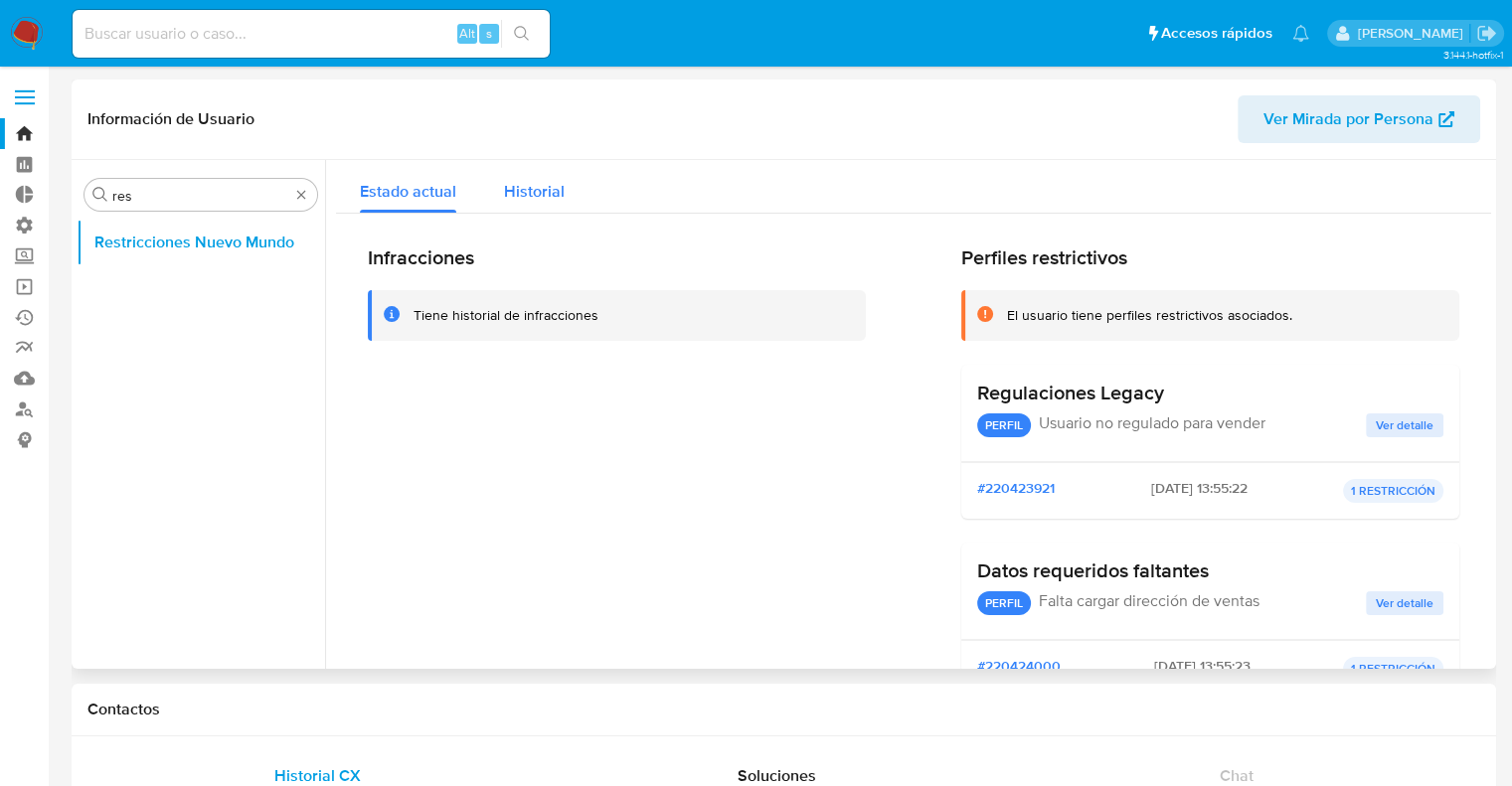 click on "Historial" at bounding box center (534, 186) 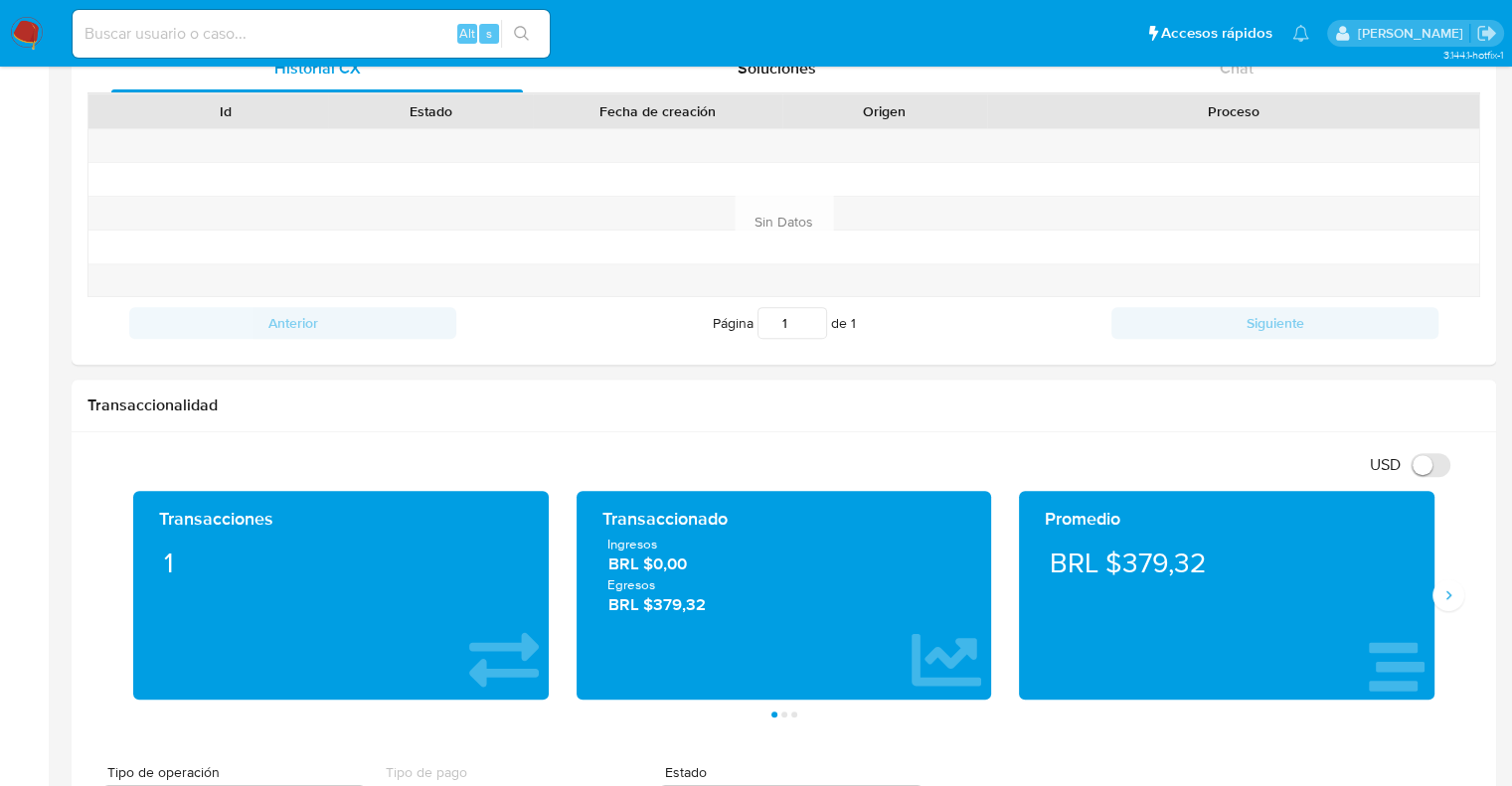 scroll, scrollTop: 743, scrollLeft: 0, axis: vertical 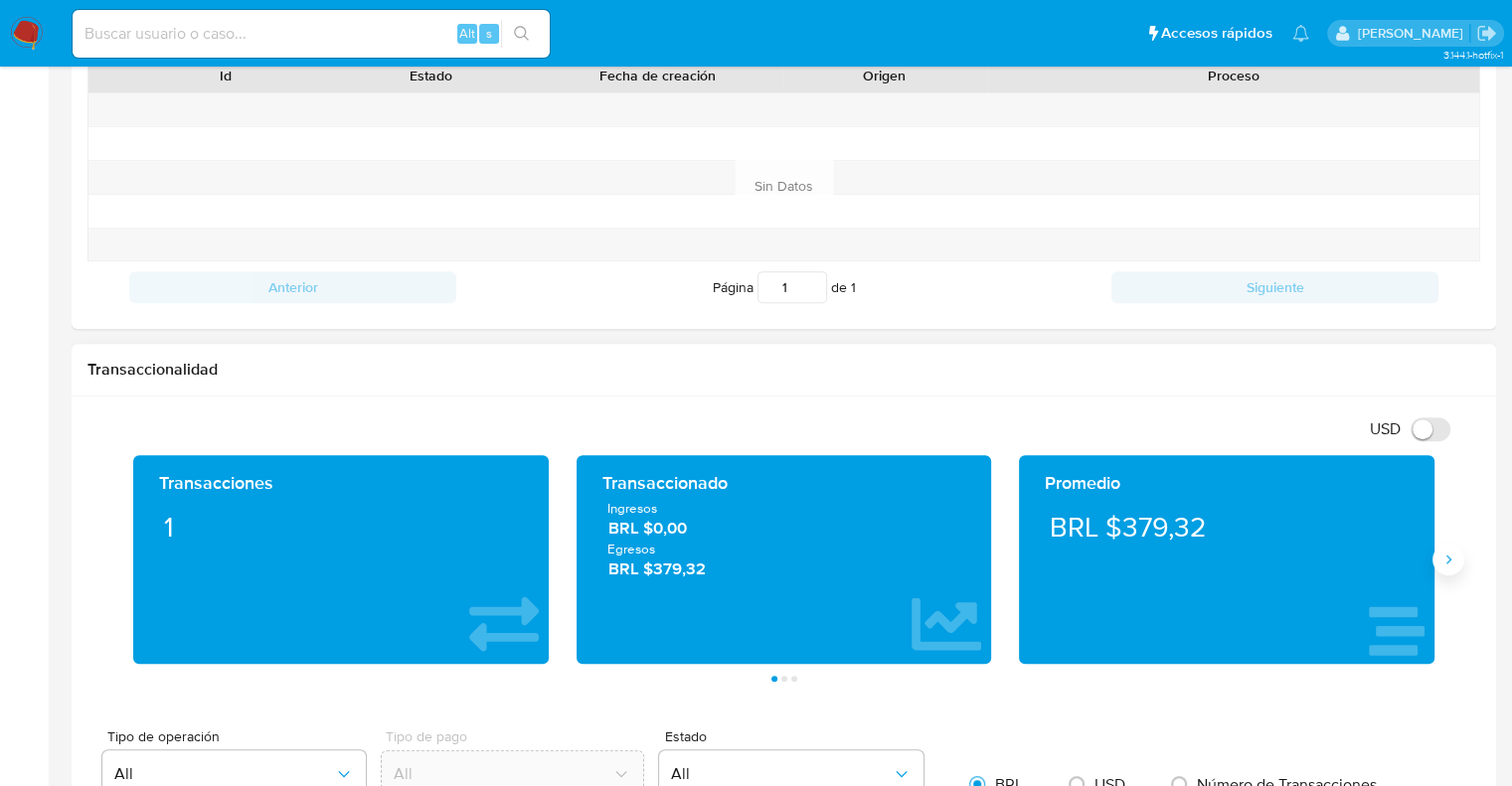 click at bounding box center (1448, 559) 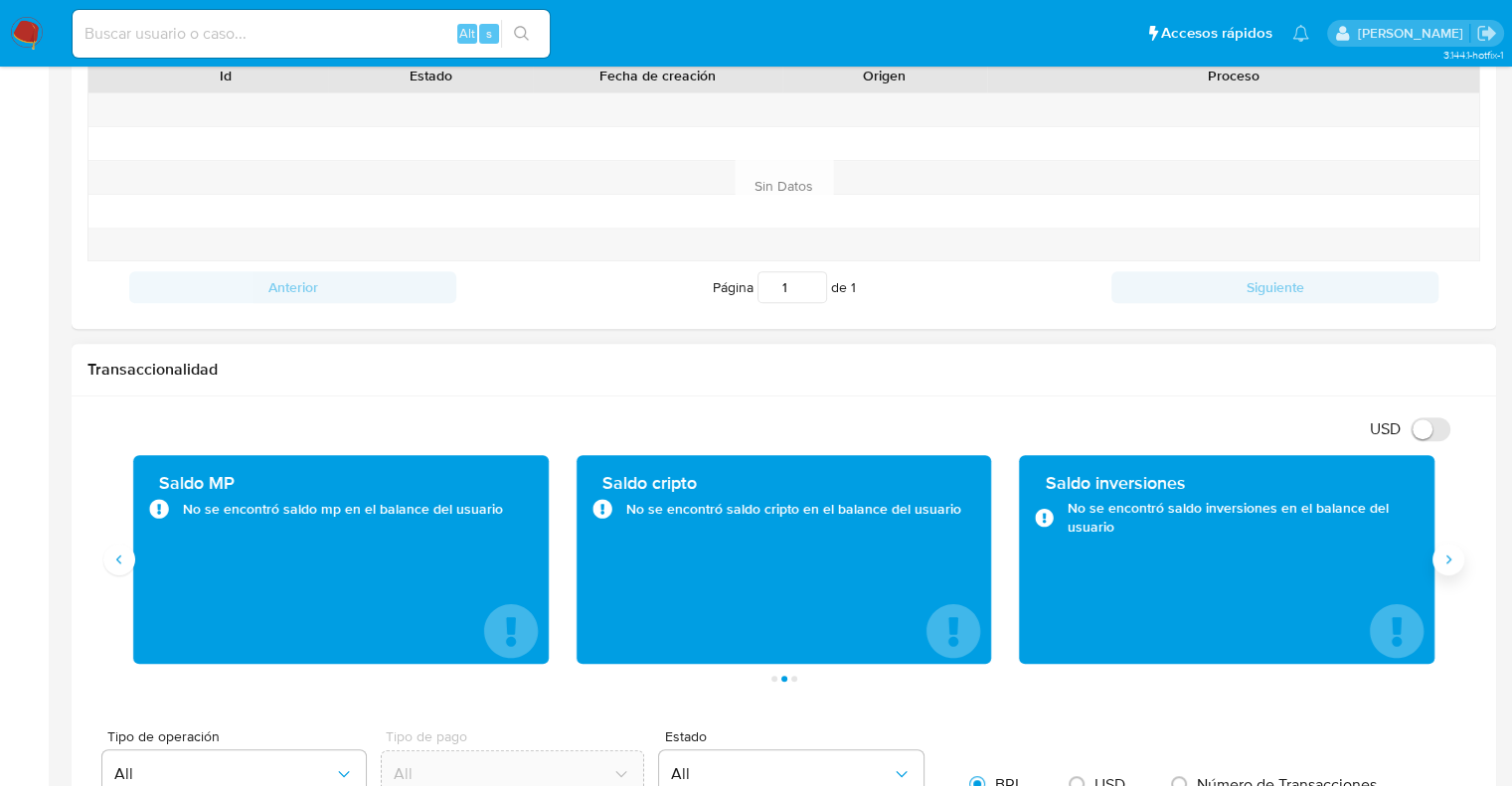 click at bounding box center (1448, 559) 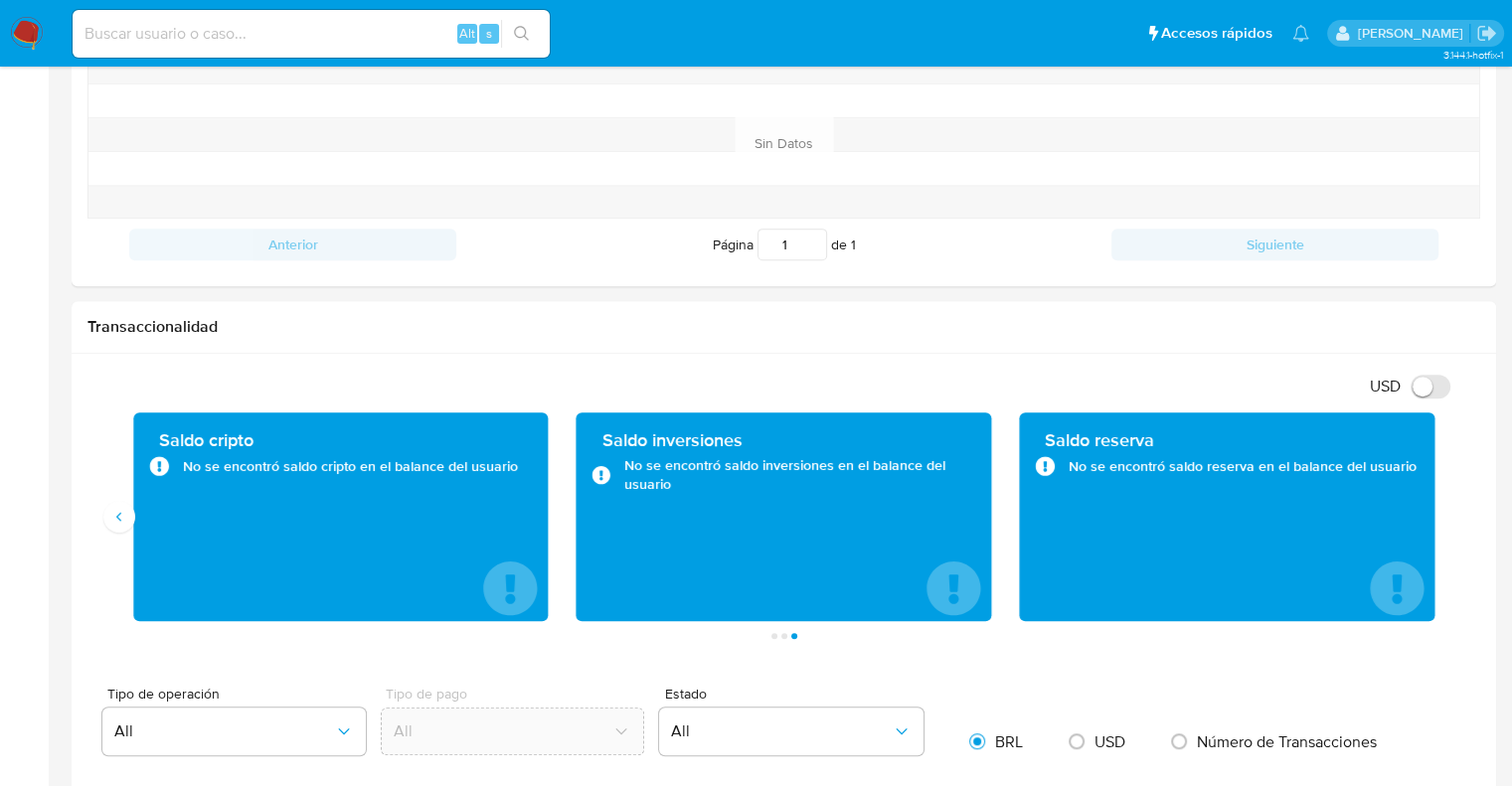 scroll, scrollTop: 1431, scrollLeft: 0, axis: vertical 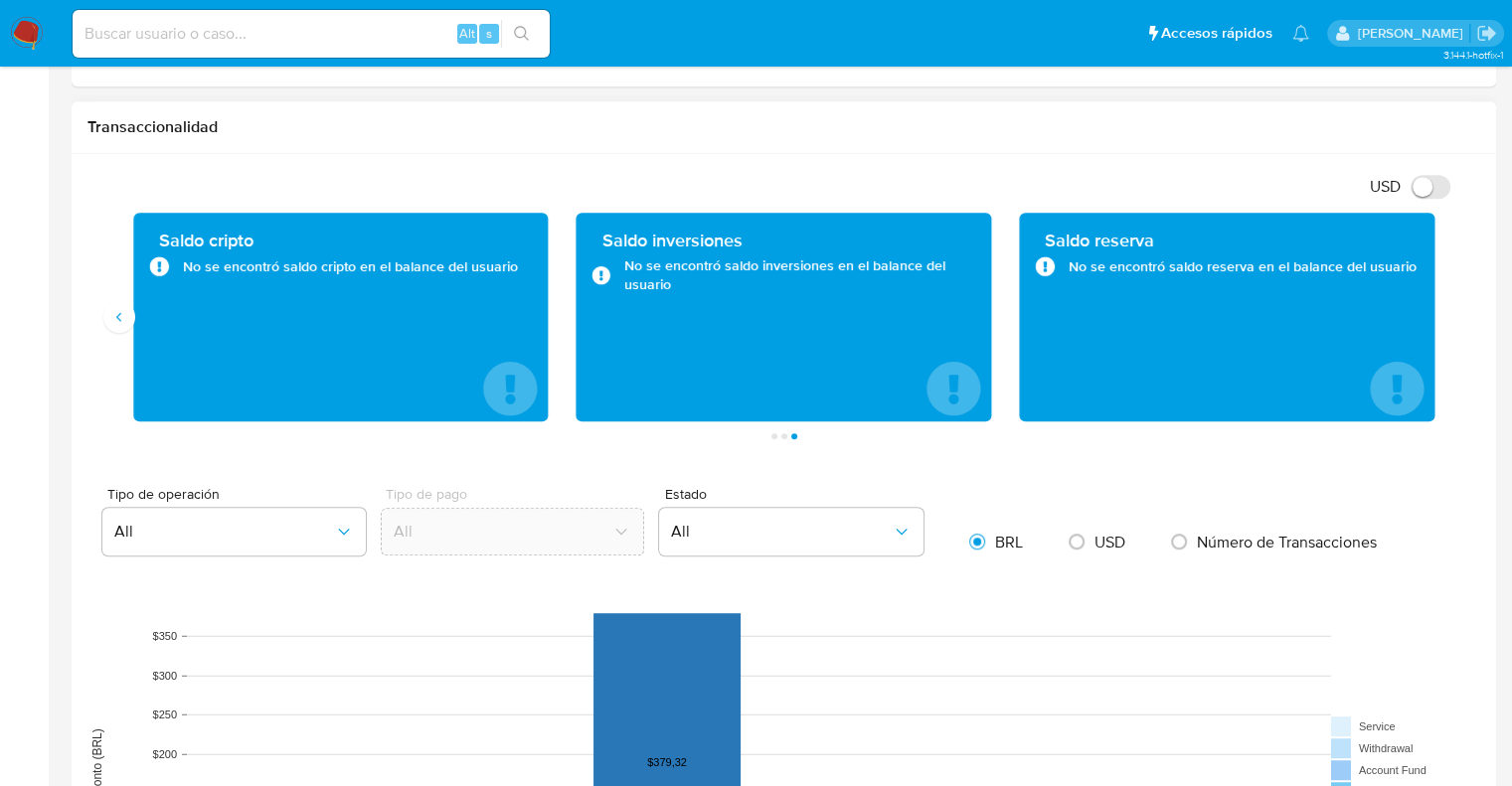 click on "Transacciones 1 Transaccionado Ingresos BRL $0,00 Egresos BRL $379,32 Promedio BRL $379,32 Saldo MP No se encontró saldo mp en el balance del usuario Saldo cripto No se encontró saldo cripto en el balance del usuario Saldo inversiones No se encontró saldo inversiones en el balance del usuario Saldo reserva No se encontró saldo reserva en el balance del usuario Página 1 Página 2 Página 3" at bounding box center (783, 326) 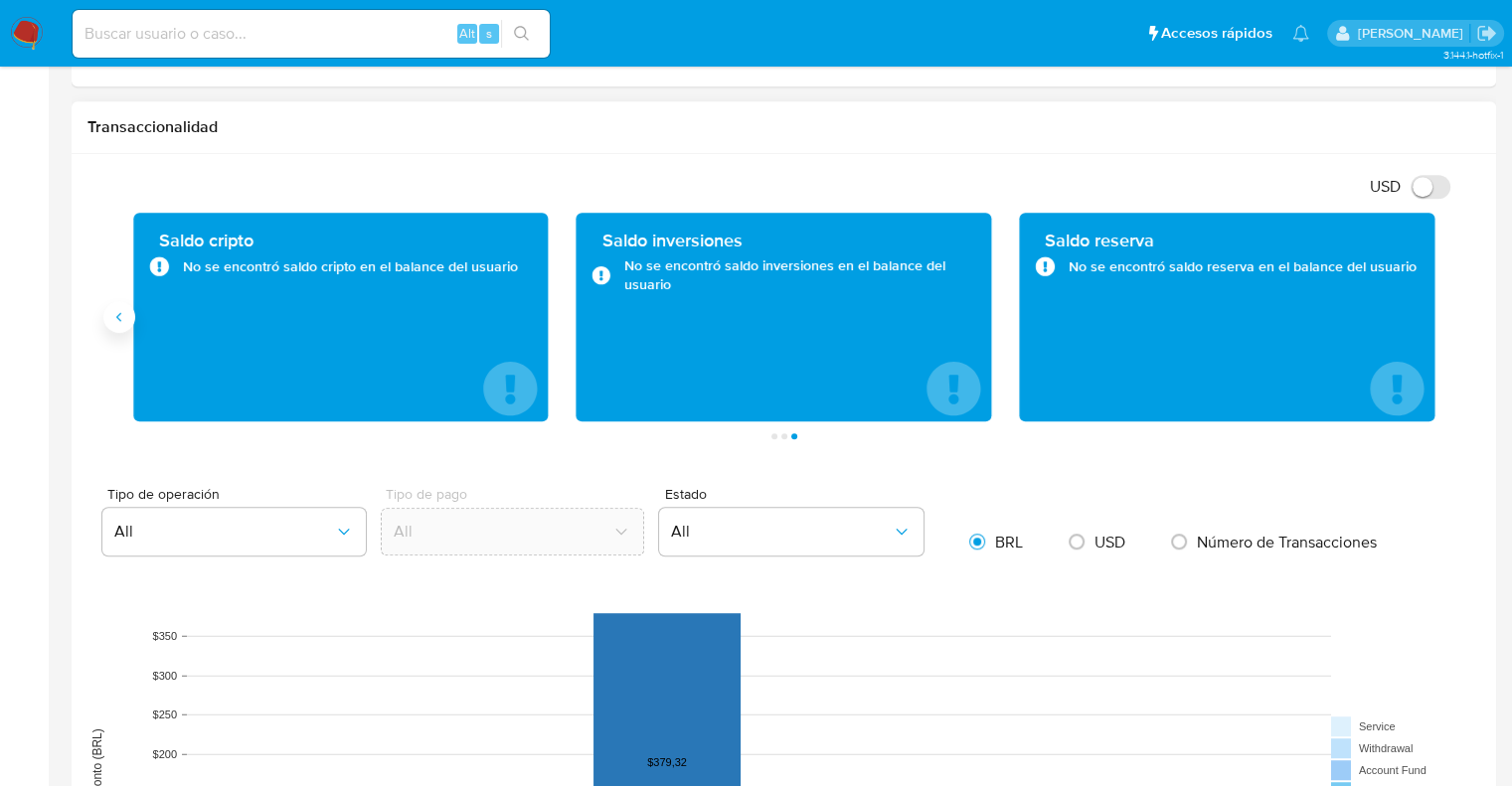 click 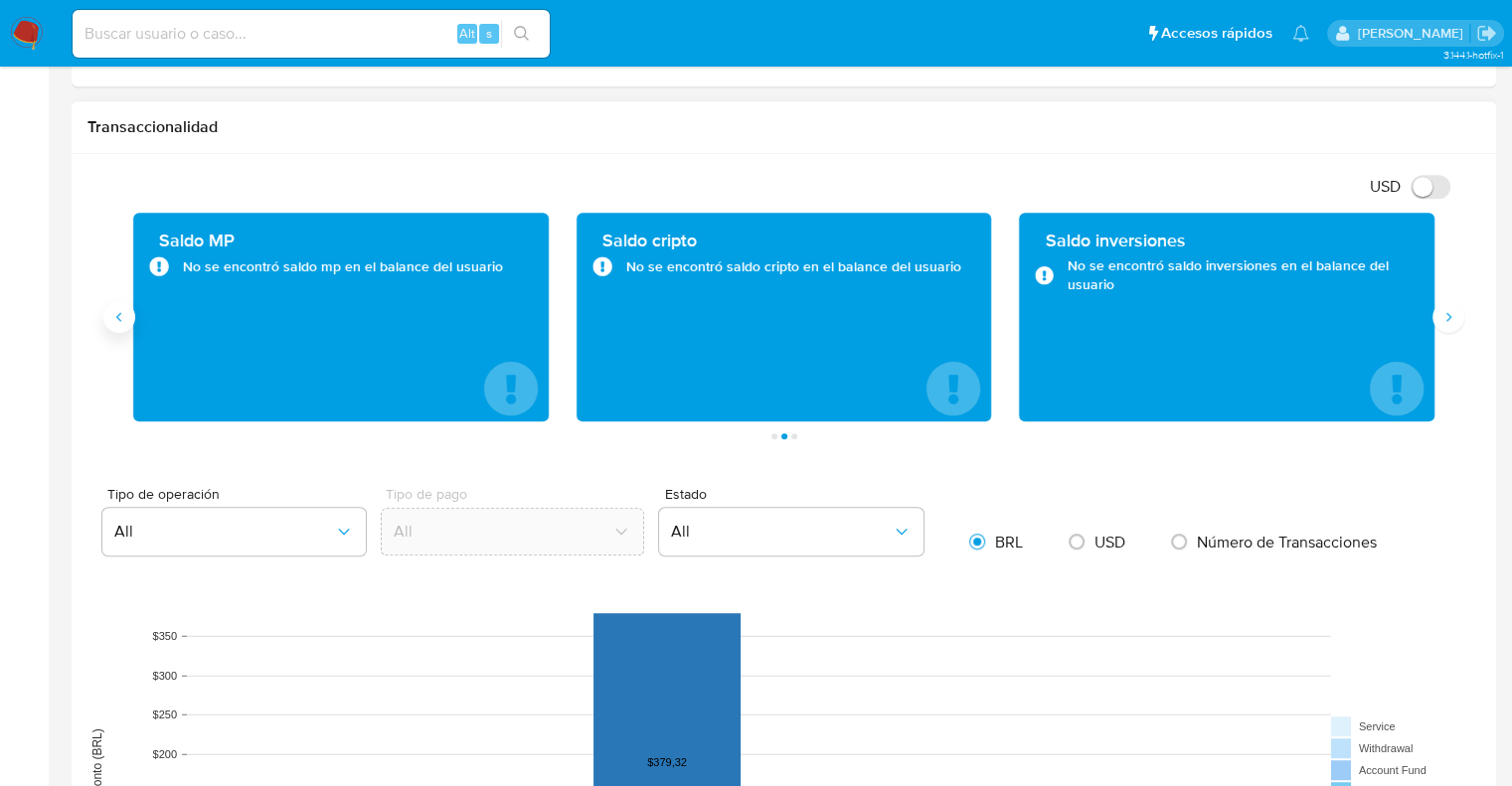 click at bounding box center (119, 317) 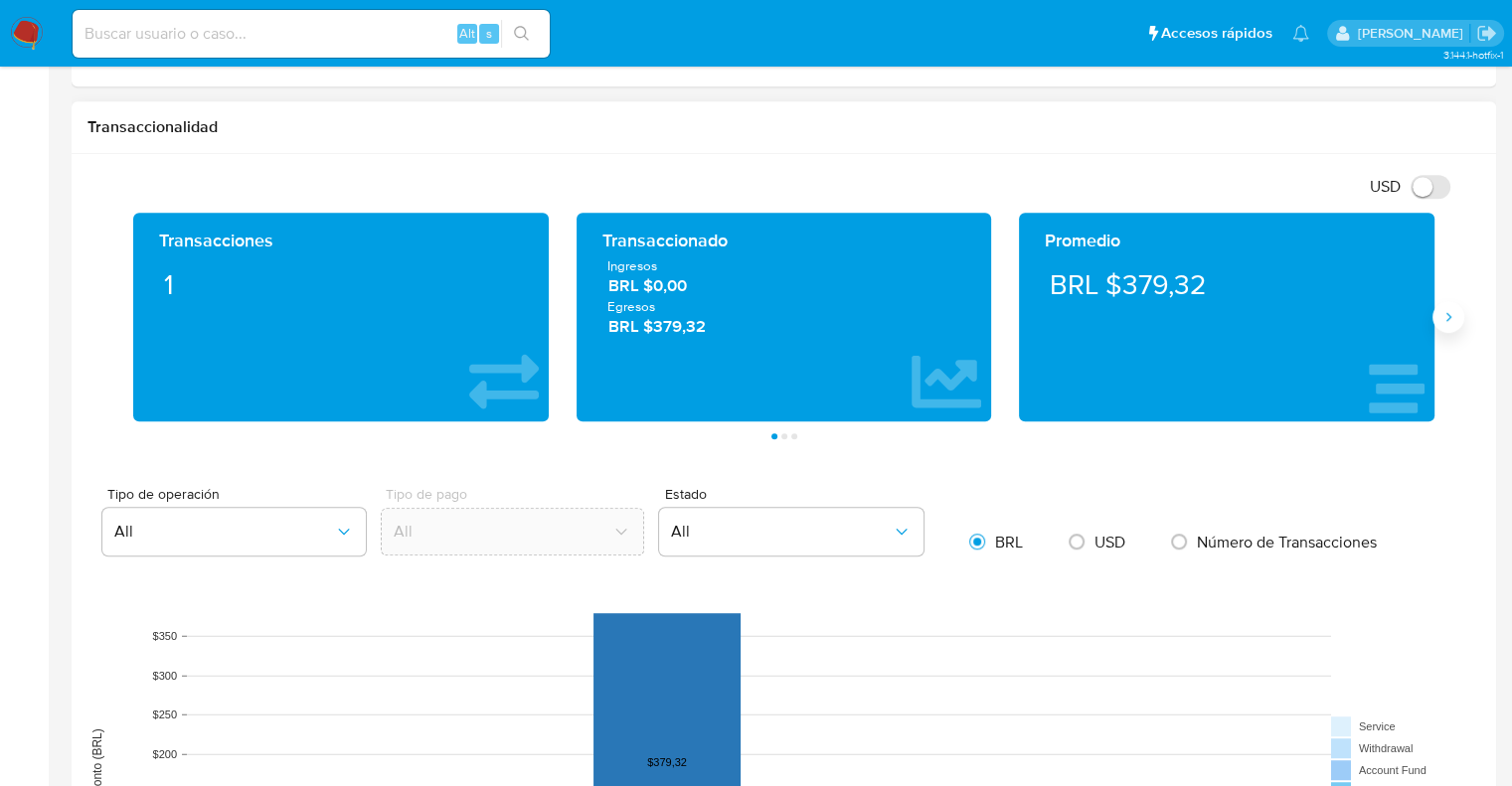 click 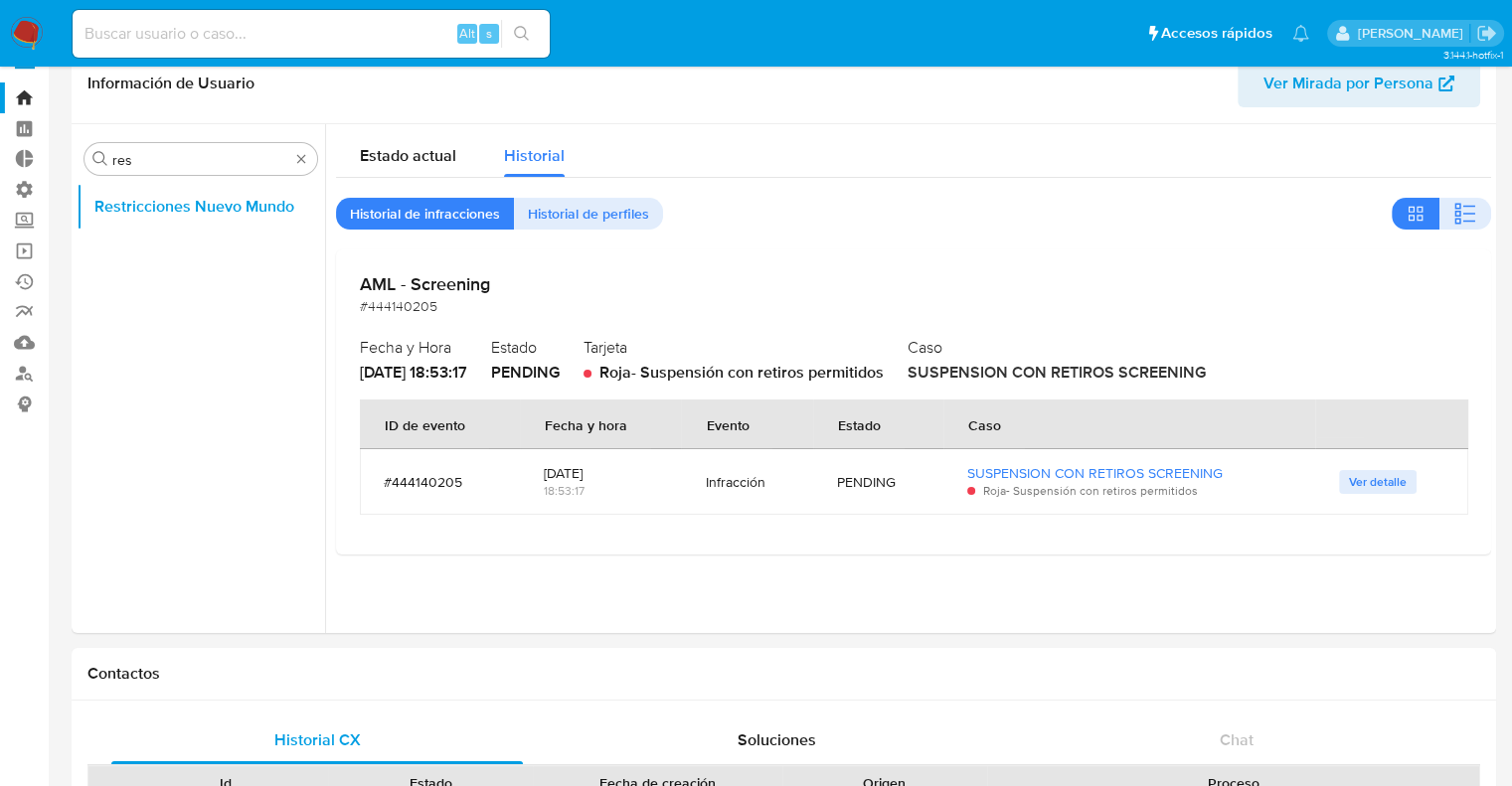 scroll, scrollTop: 39, scrollLeft: 0, axis: vertical 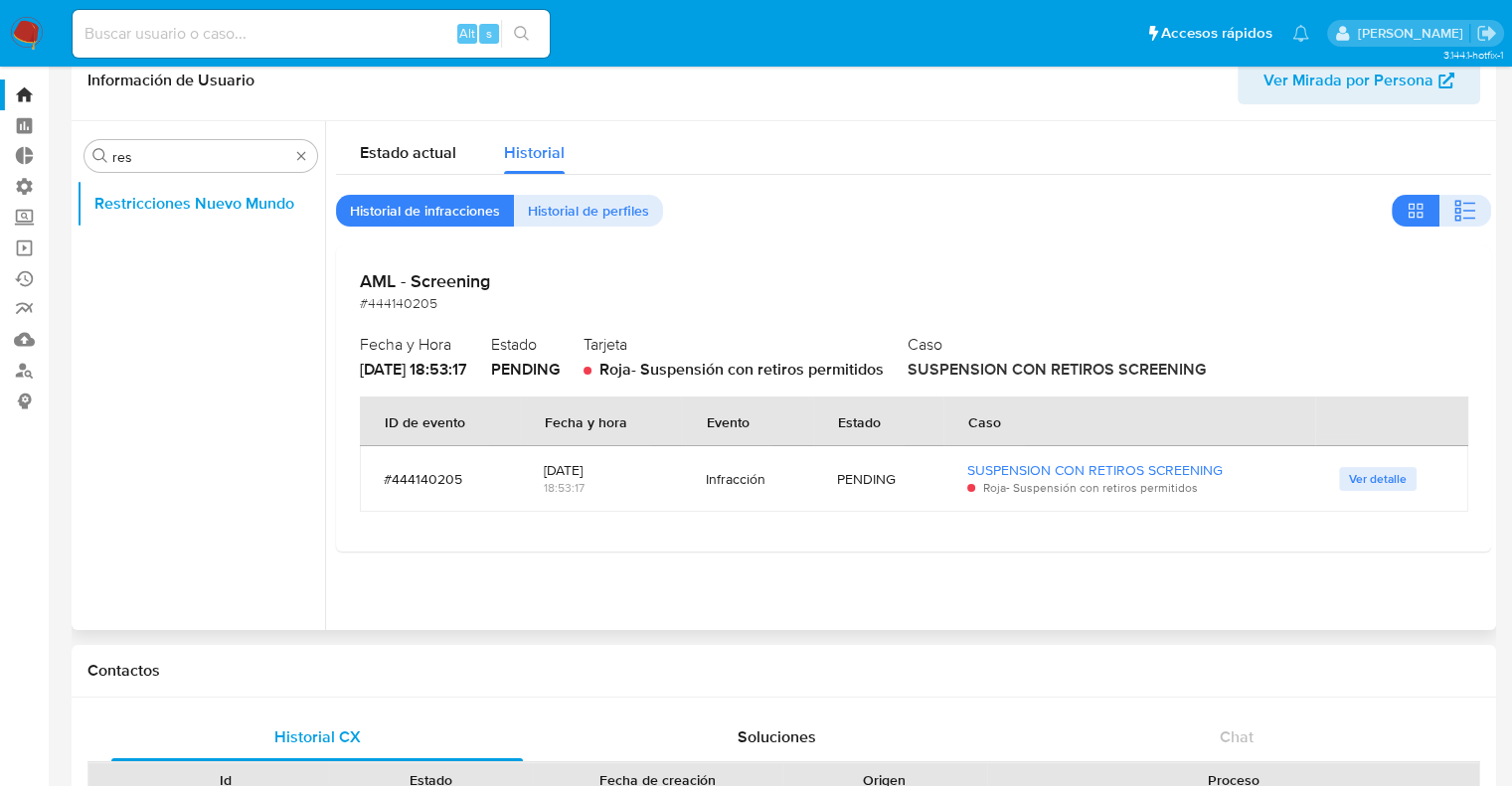 click on "Ver detalle" at bounding box center (1378, 479) 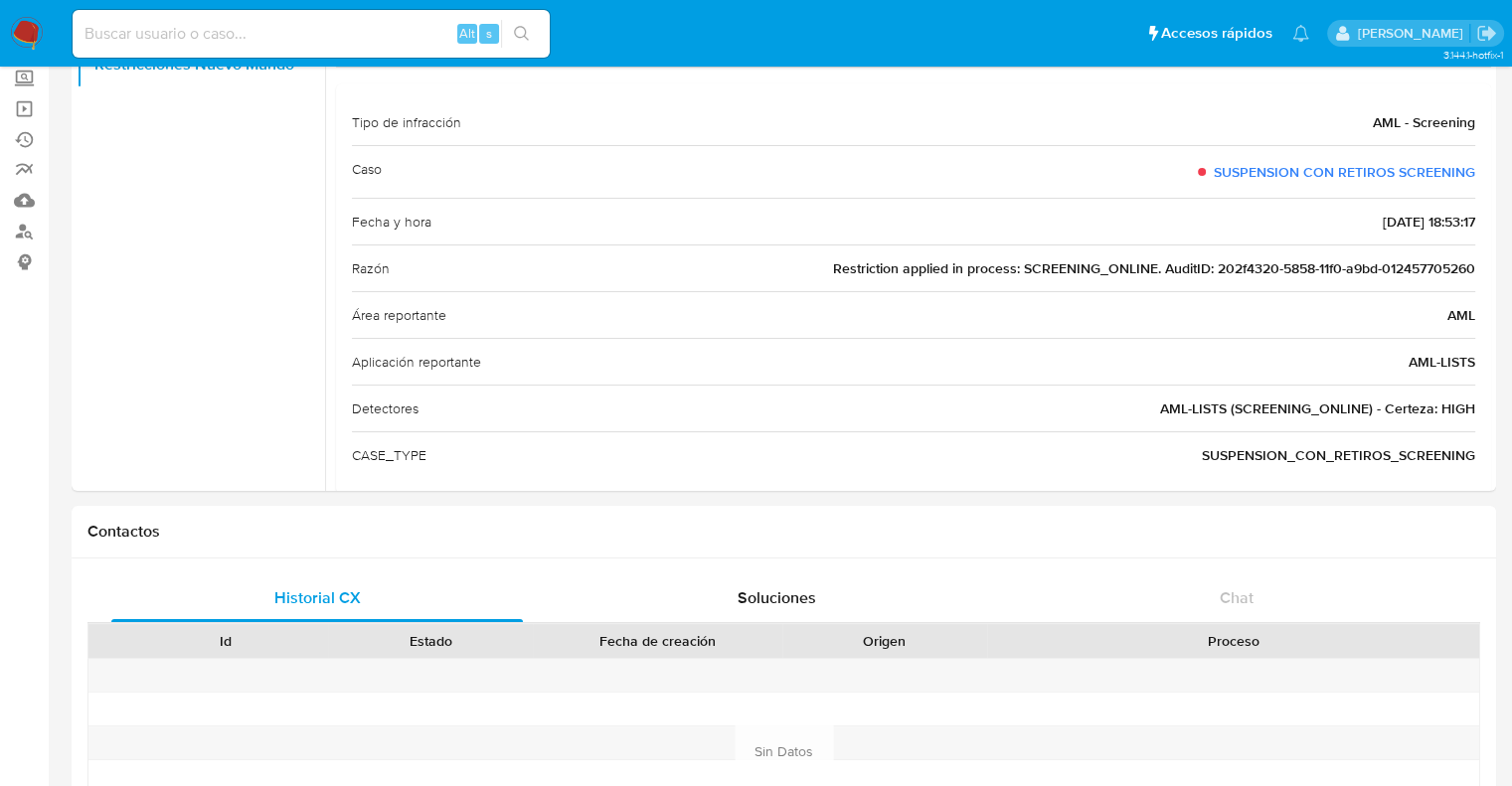 scroll, scrollTop: 0, scrollLeft: 0, axis: both 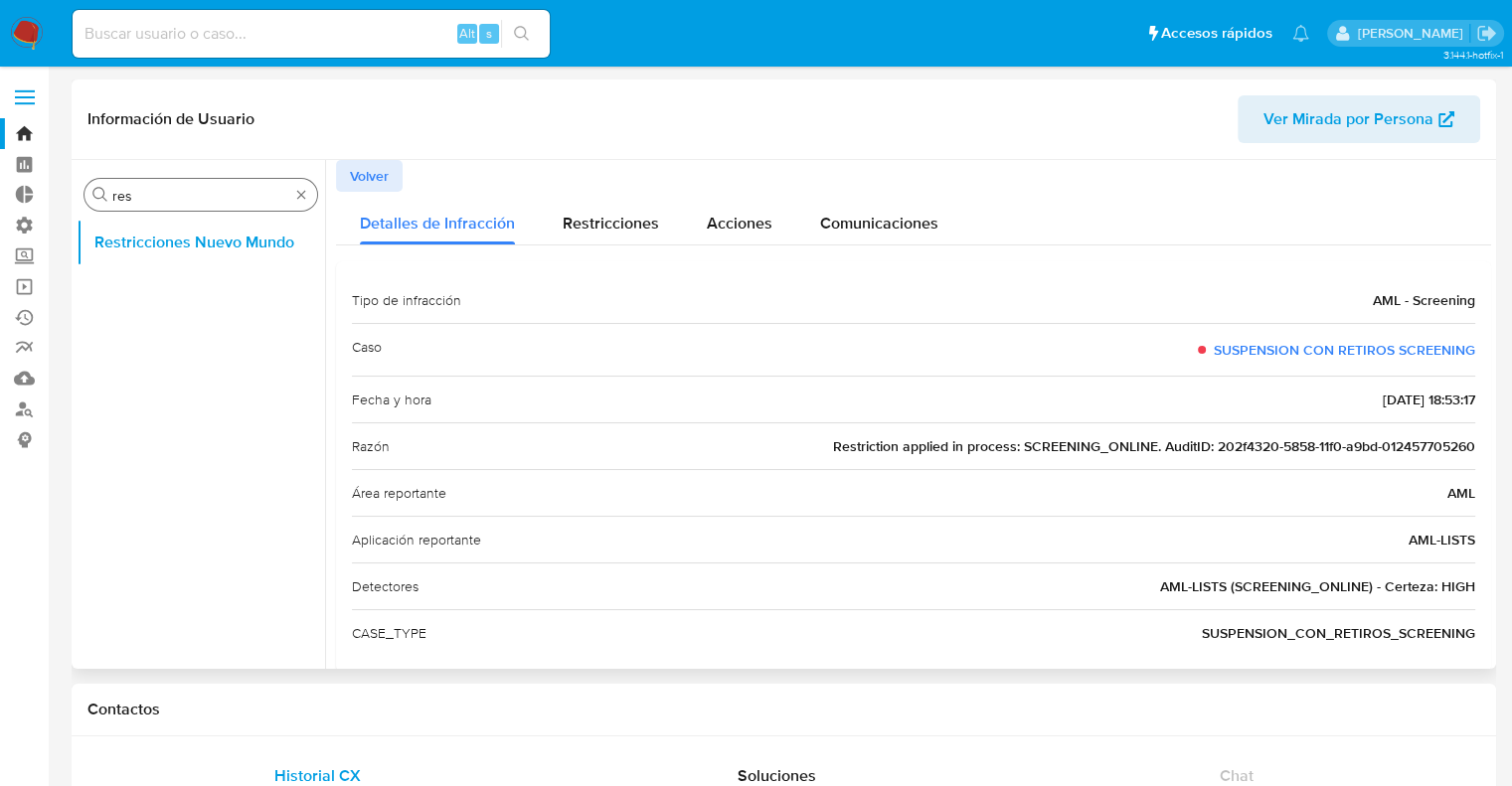 click on "res" at bounding box center [201, 196] 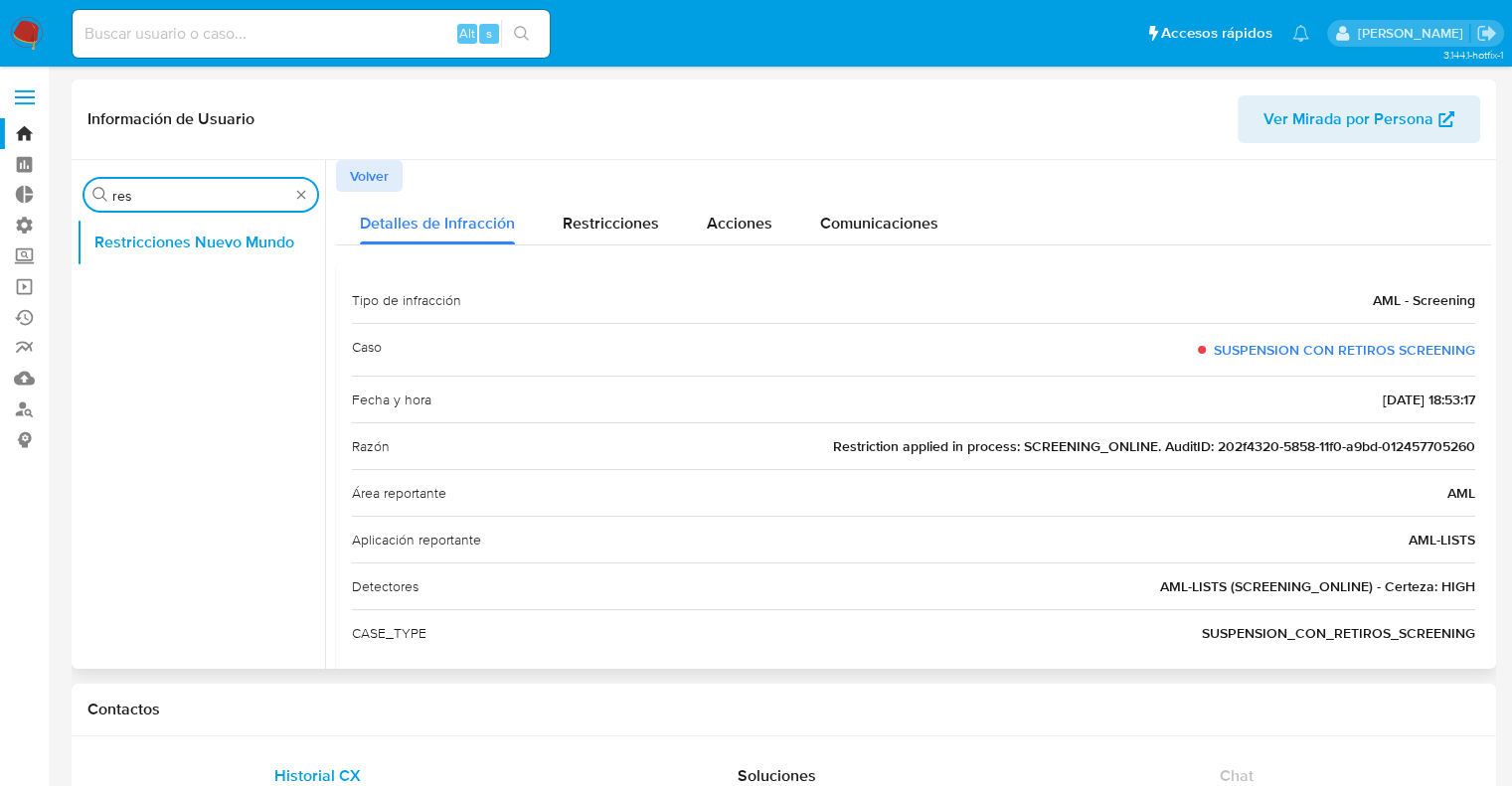 click on "res" at bounding box center (201, 196) 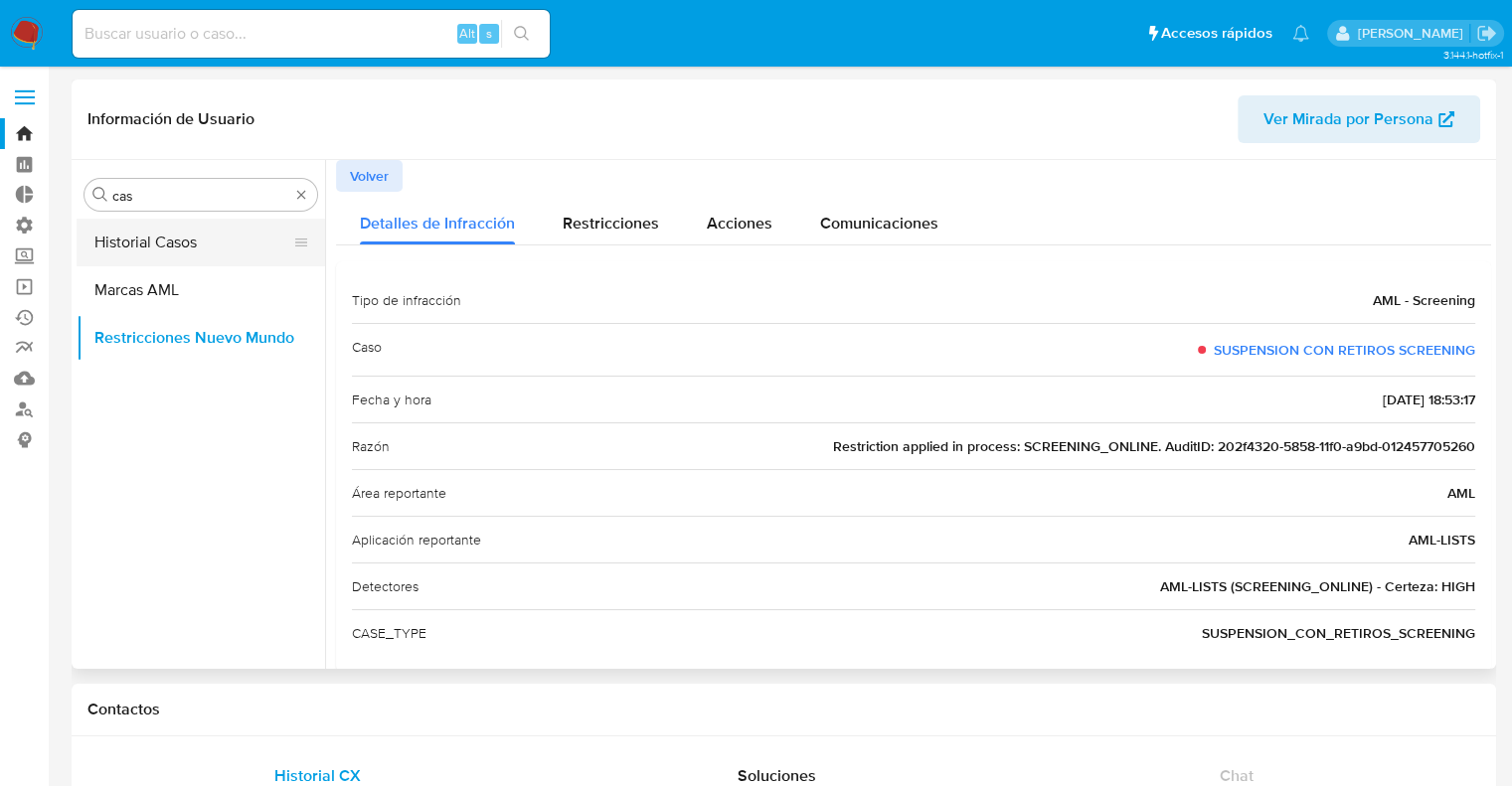 drag, startPoint x: 179, startPoint y: 280, endPoint x: 179, endPoint y: 257, distance: 23 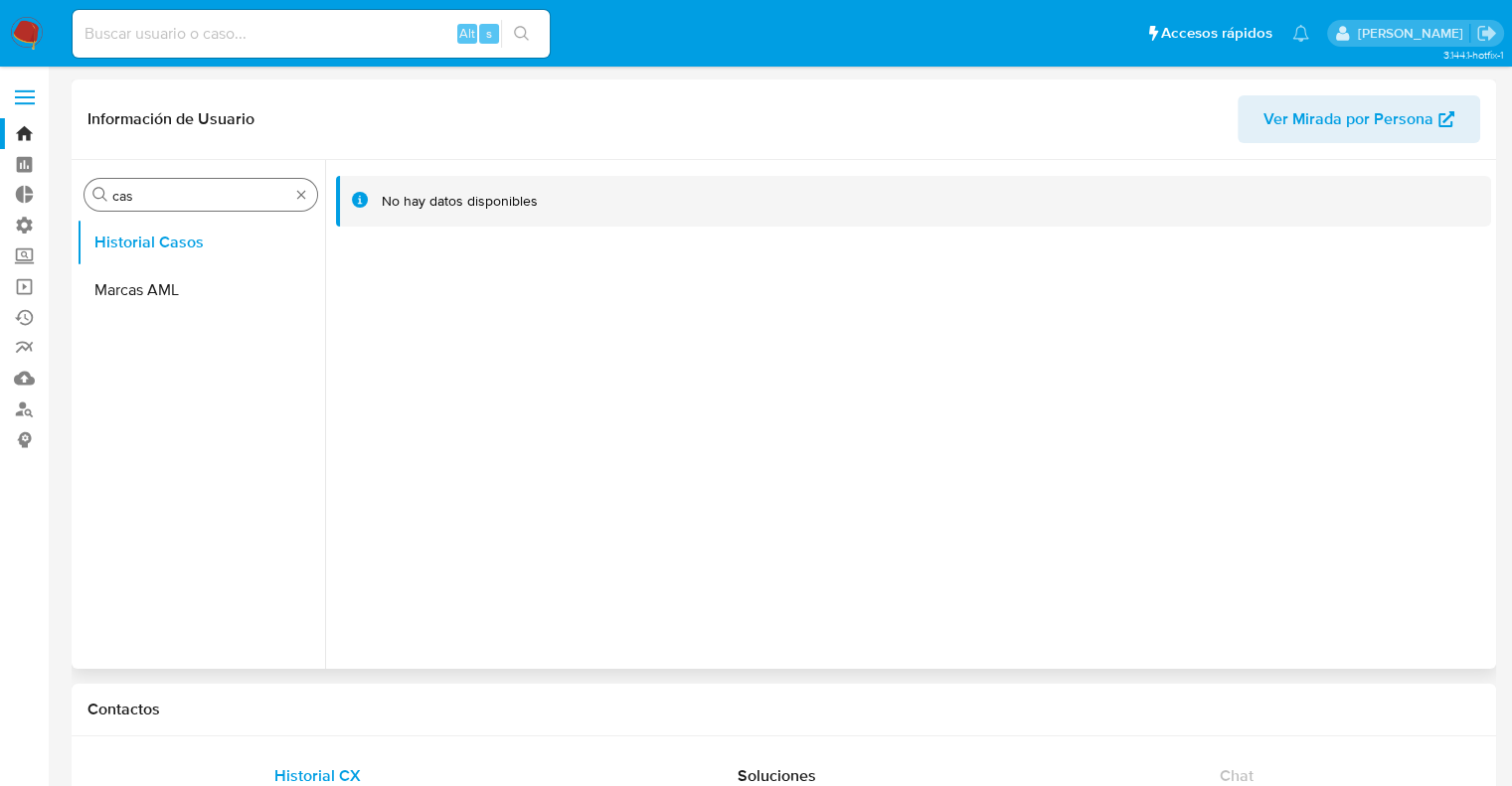 click on "cas" at bounding box center (201, 196) 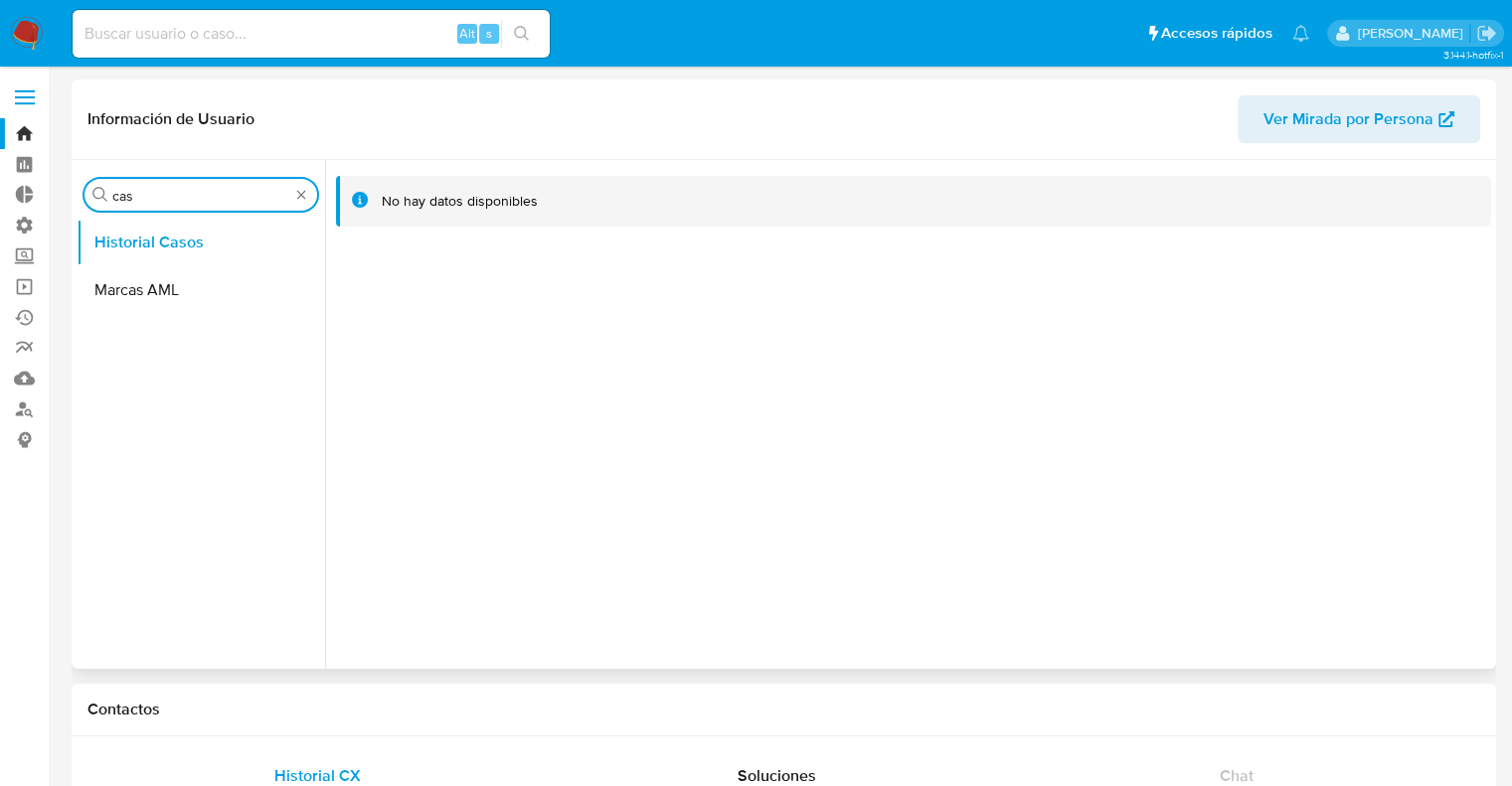 click on "cas" at bounding box center [201, 196] 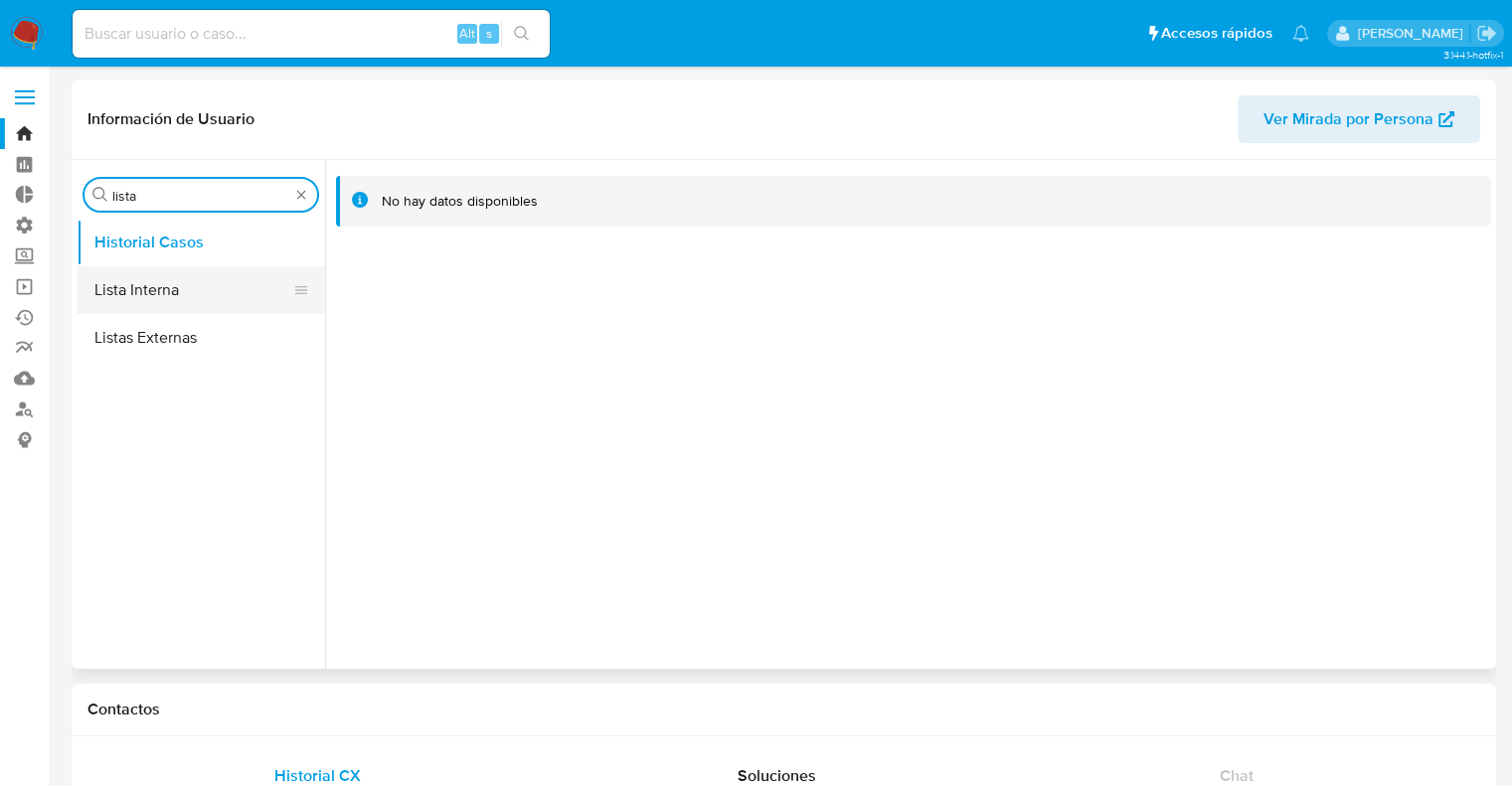 type on "lista" 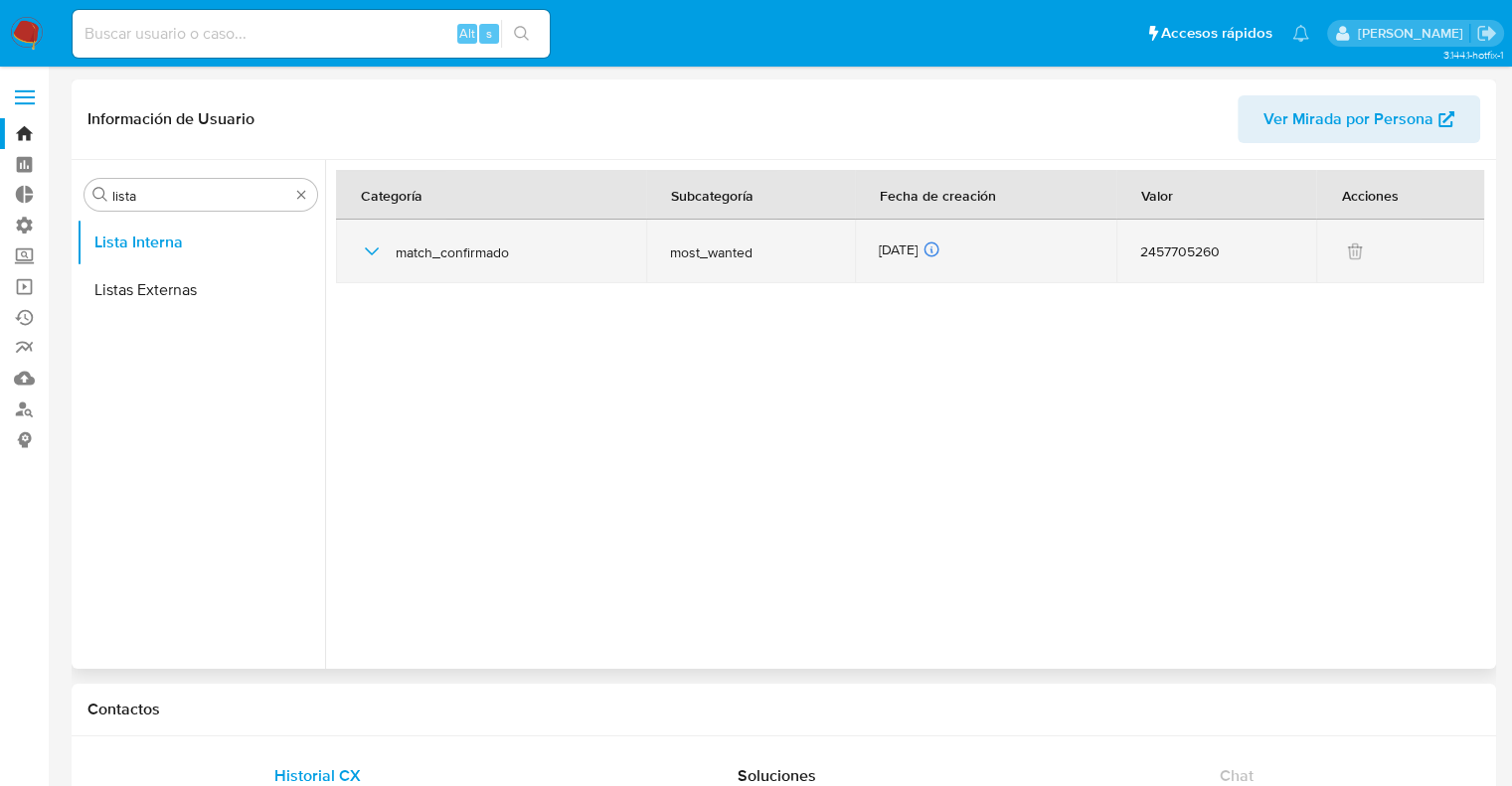 click 